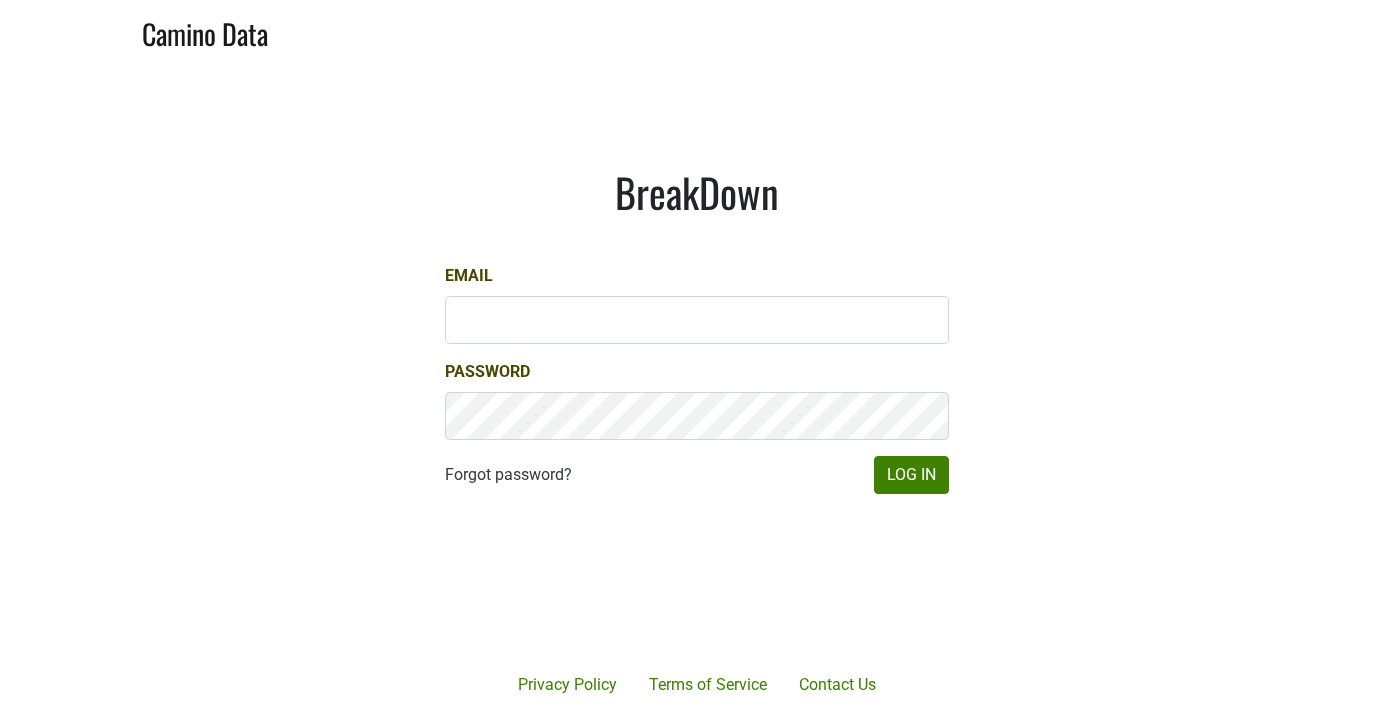 scroll, scrollTop: 0, scrollLeft: 0, axis: both 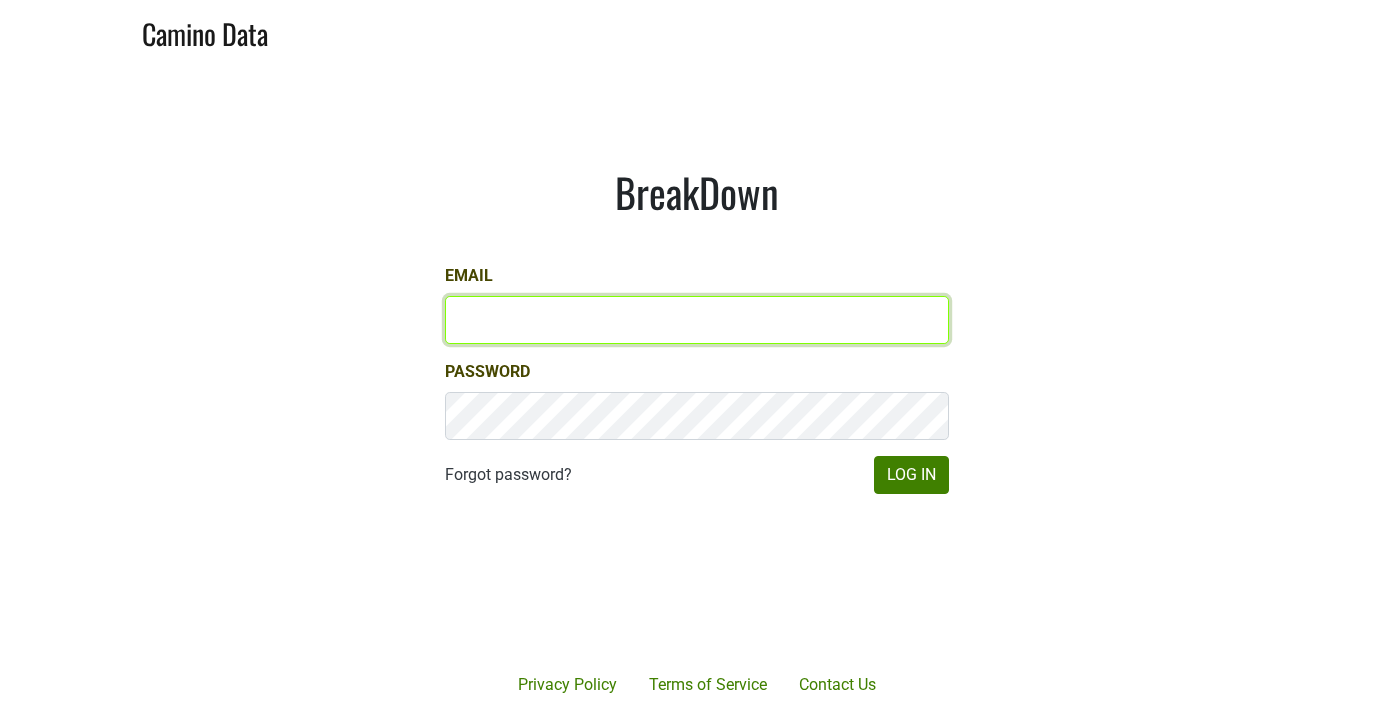 click on "Email" at bounding box center (697, 320) 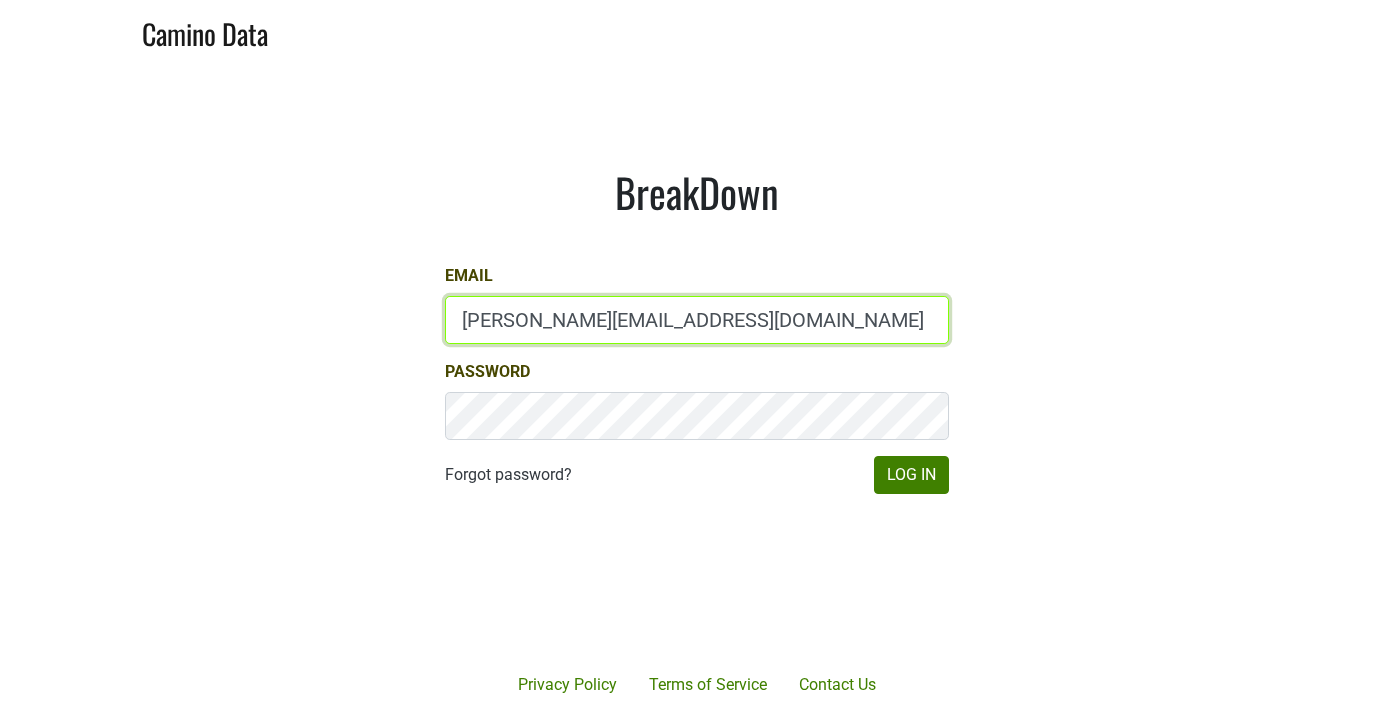 click on "Log In" at bounding box center (911, 475) 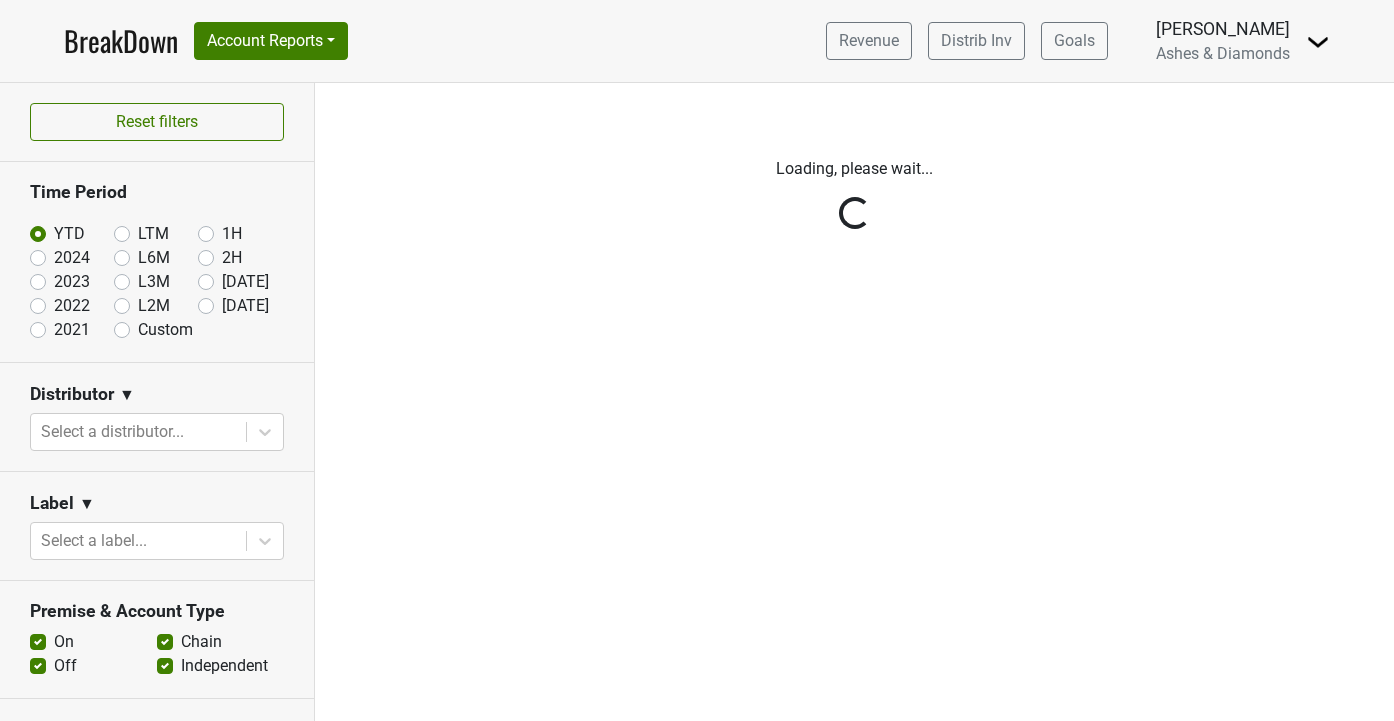 scroll, scrollTop: 0, scrollLeft: 0, axis: both 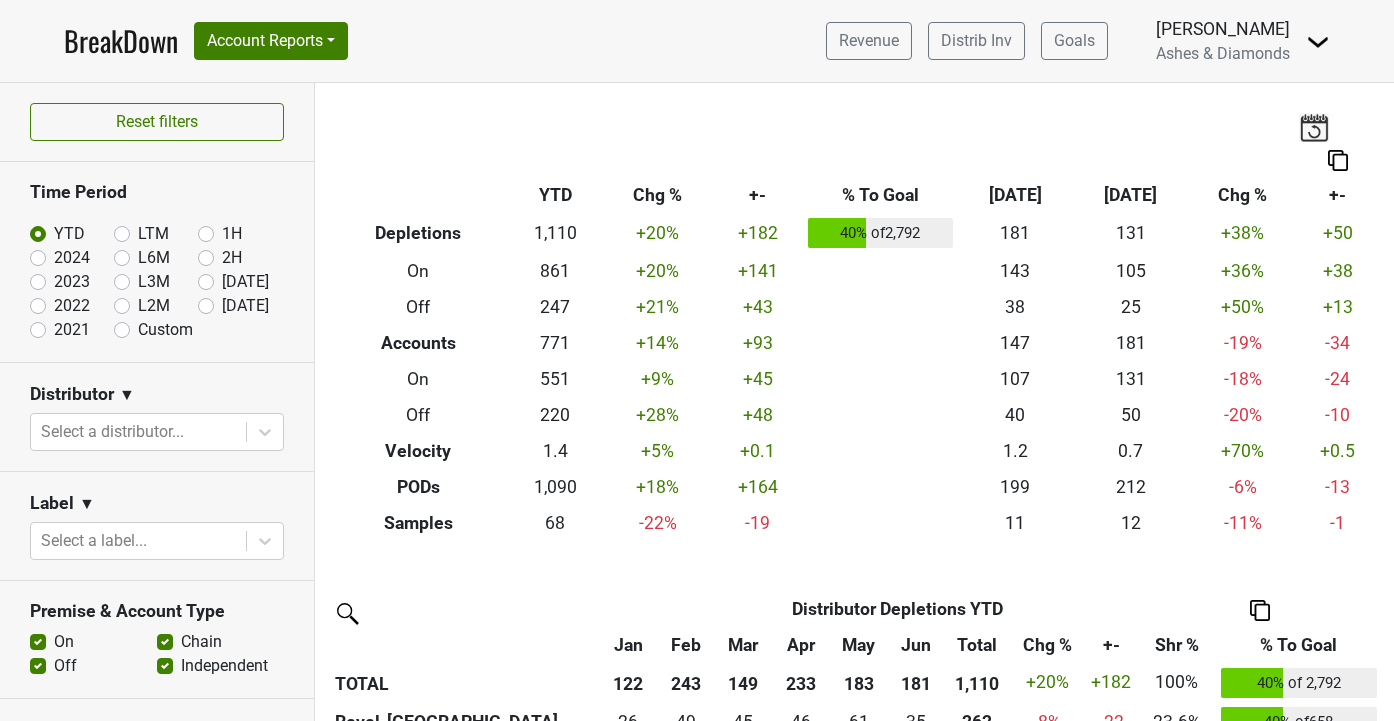 click on "BreakDown
Account Reports
SuperRanker
Map
Award Progress
Chain Compliance
CRM Notes
Revenue
Distrib Inv
Goals
Chad Walsh" at bounding box center [697, 41] 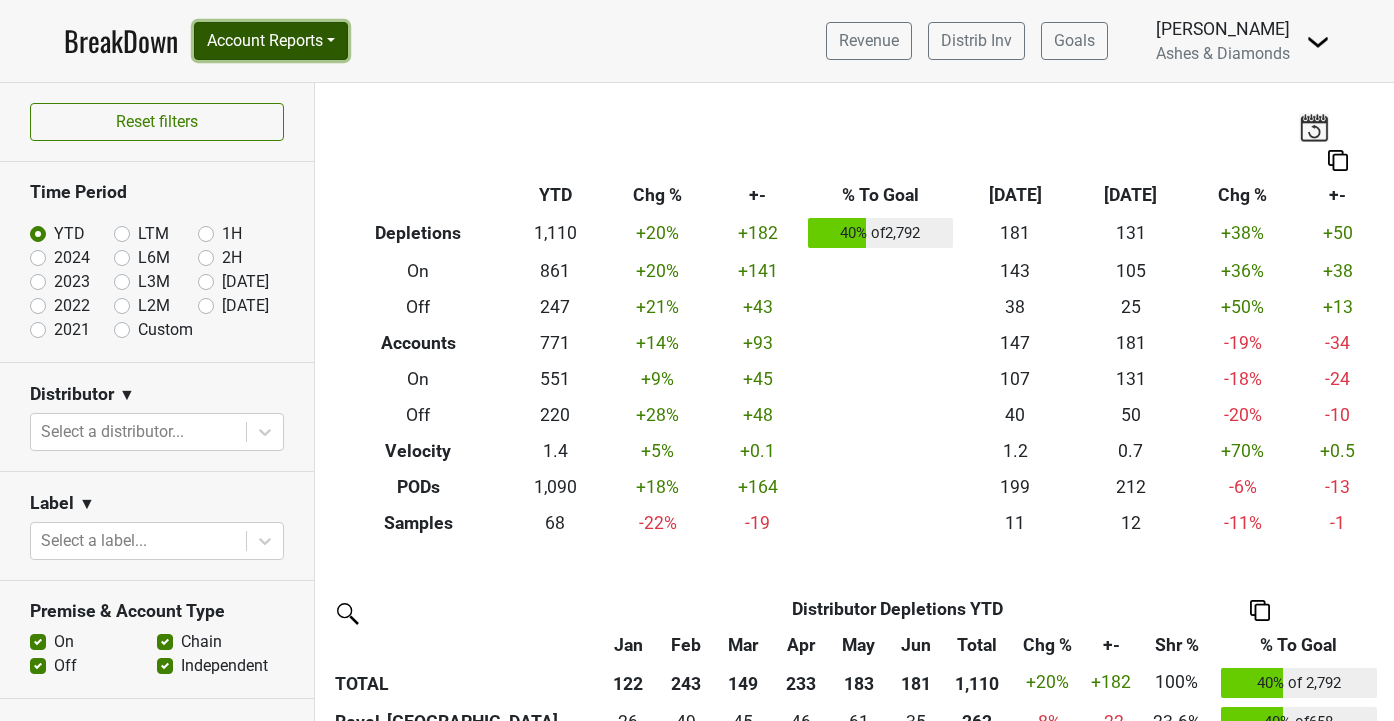 click on "Account Reports" at bounding box center [271, 41] 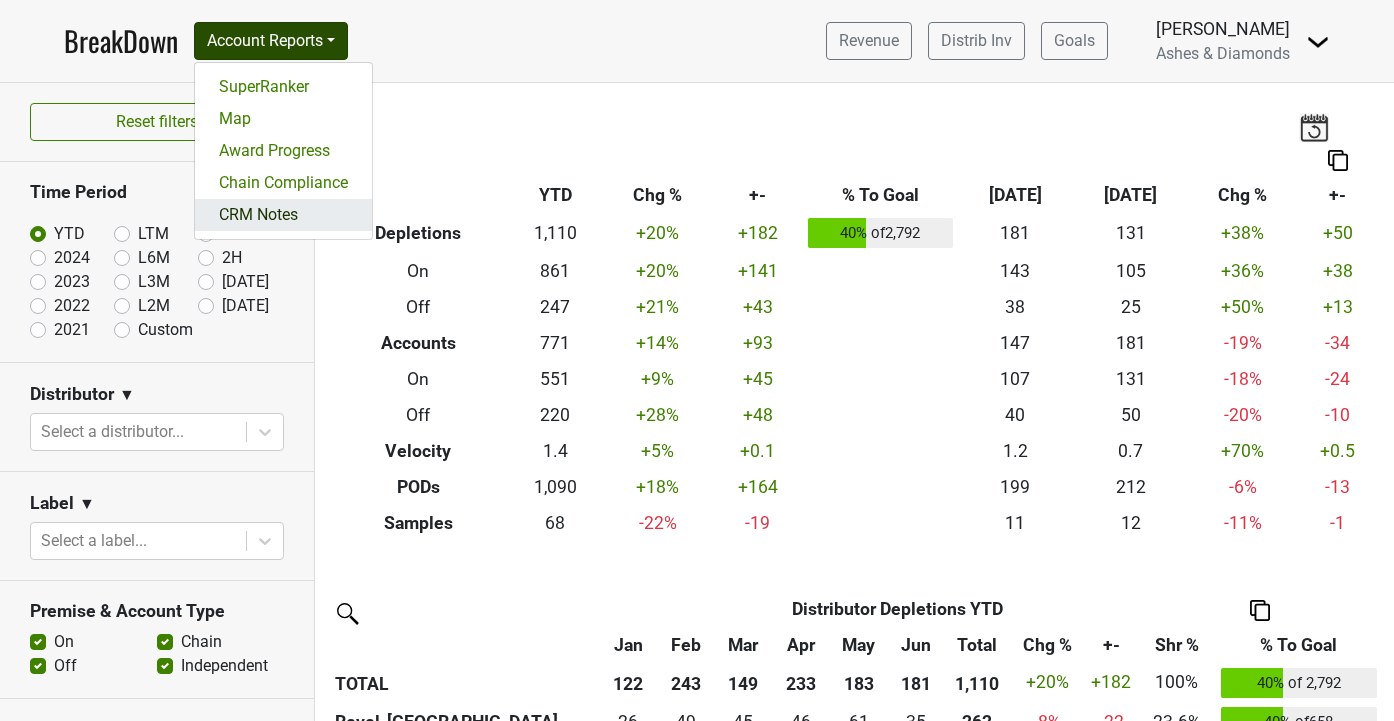 click on "CRM Notes" at bounding box center [283, 215] 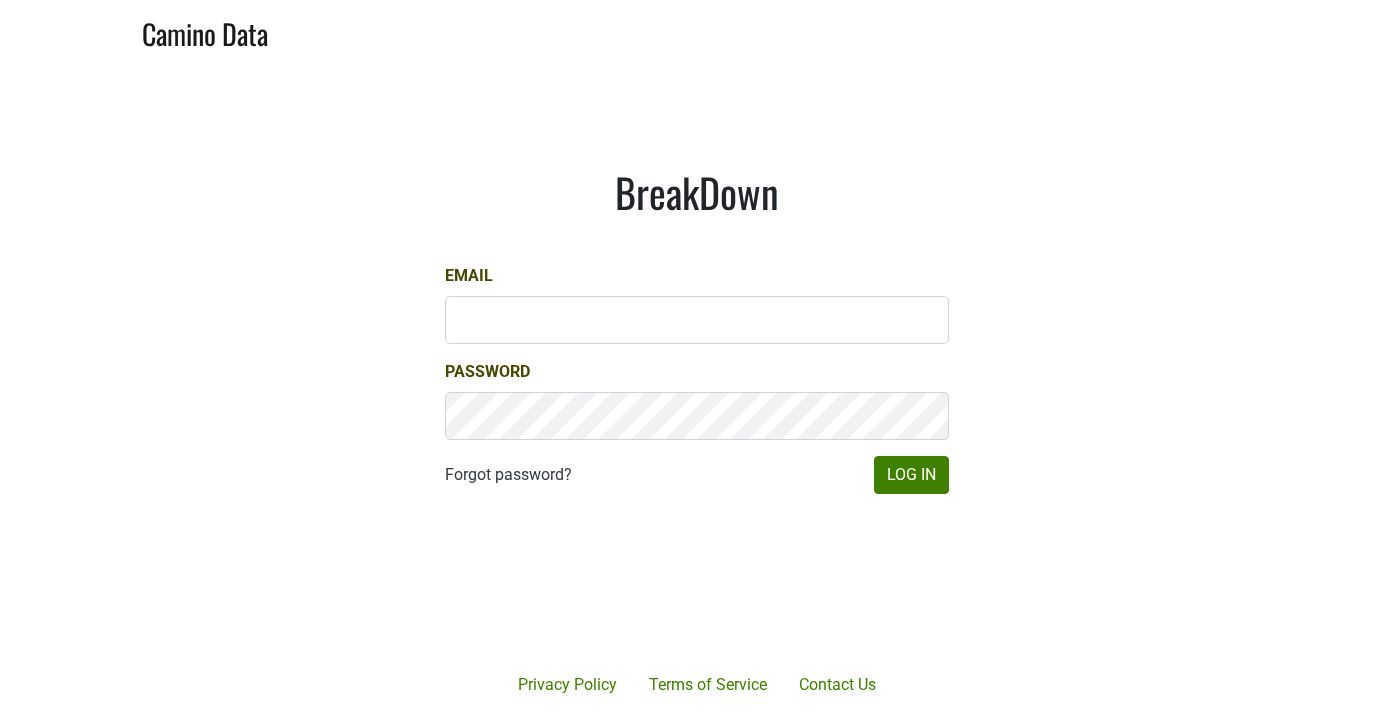 scroll, scrollTop: 0, scrollLeft: 0, axis: both 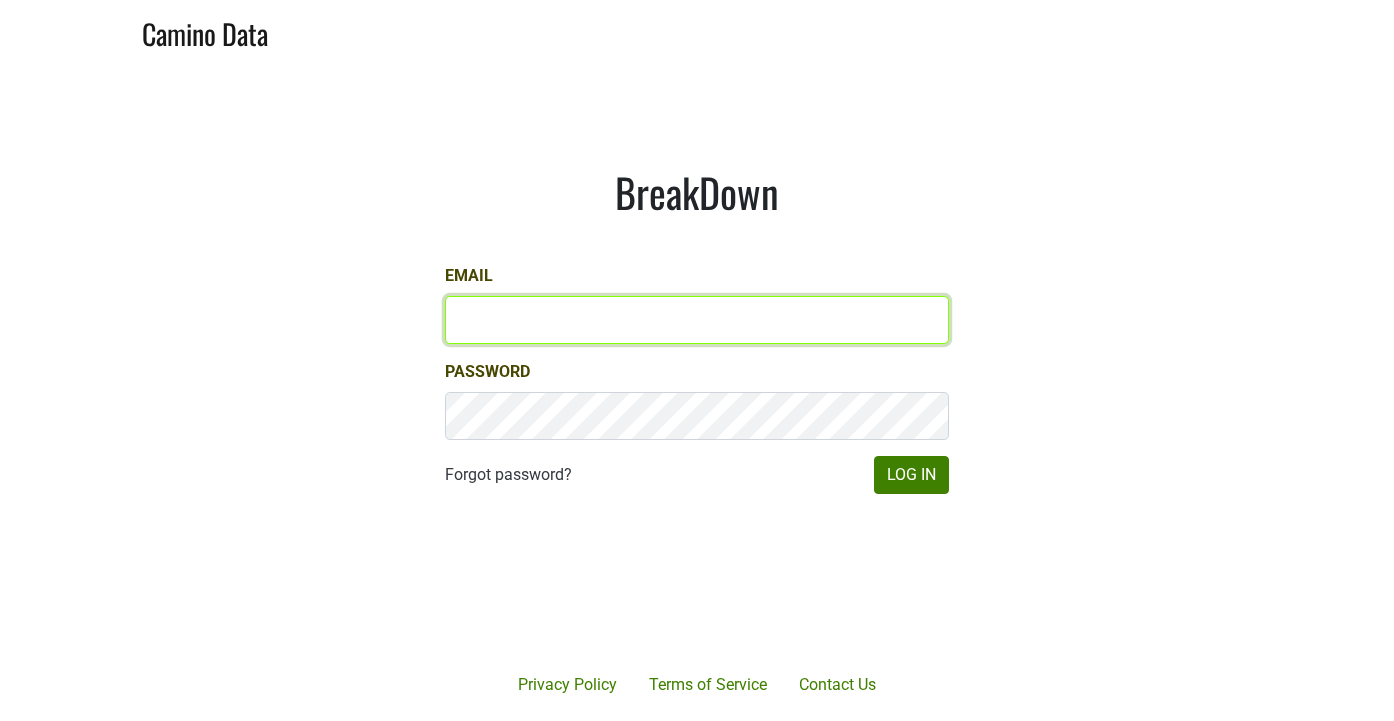 click on "Email" at bounding box center [697, 320] 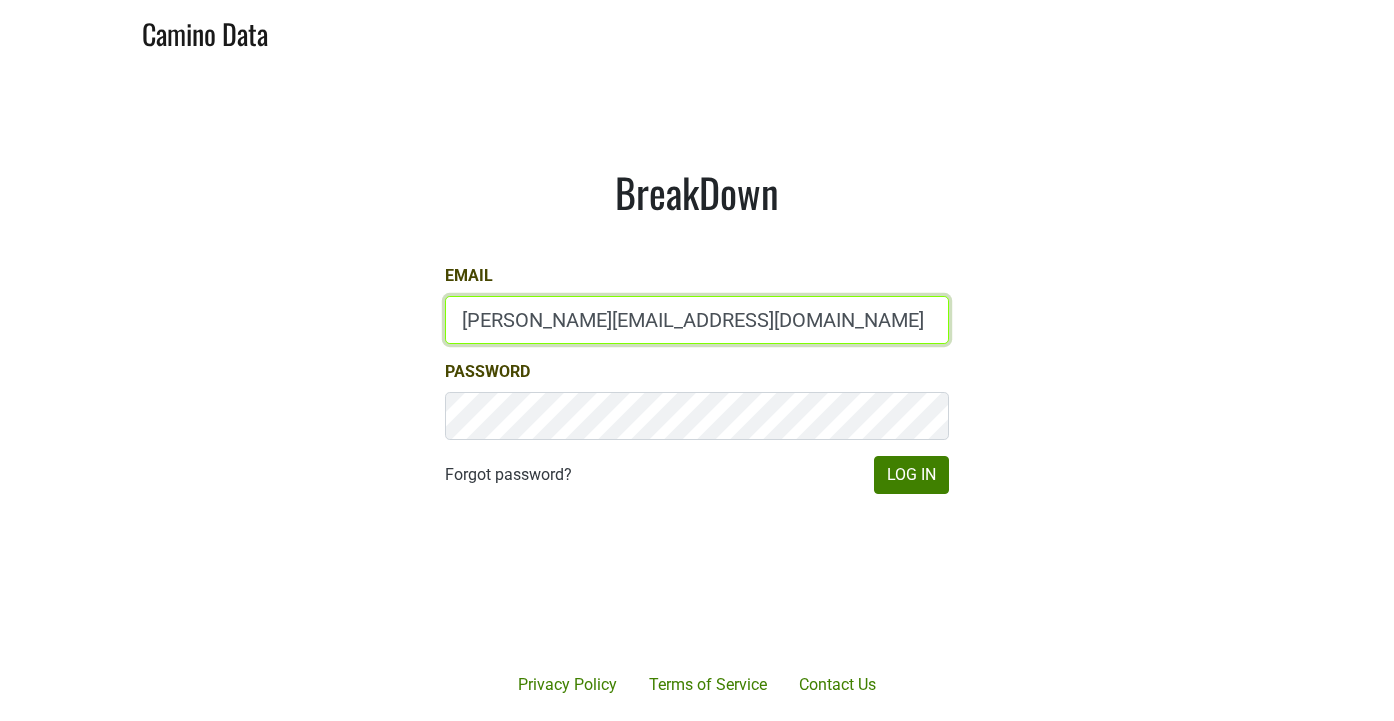click on "Log In" at bounding box center (911, 475) 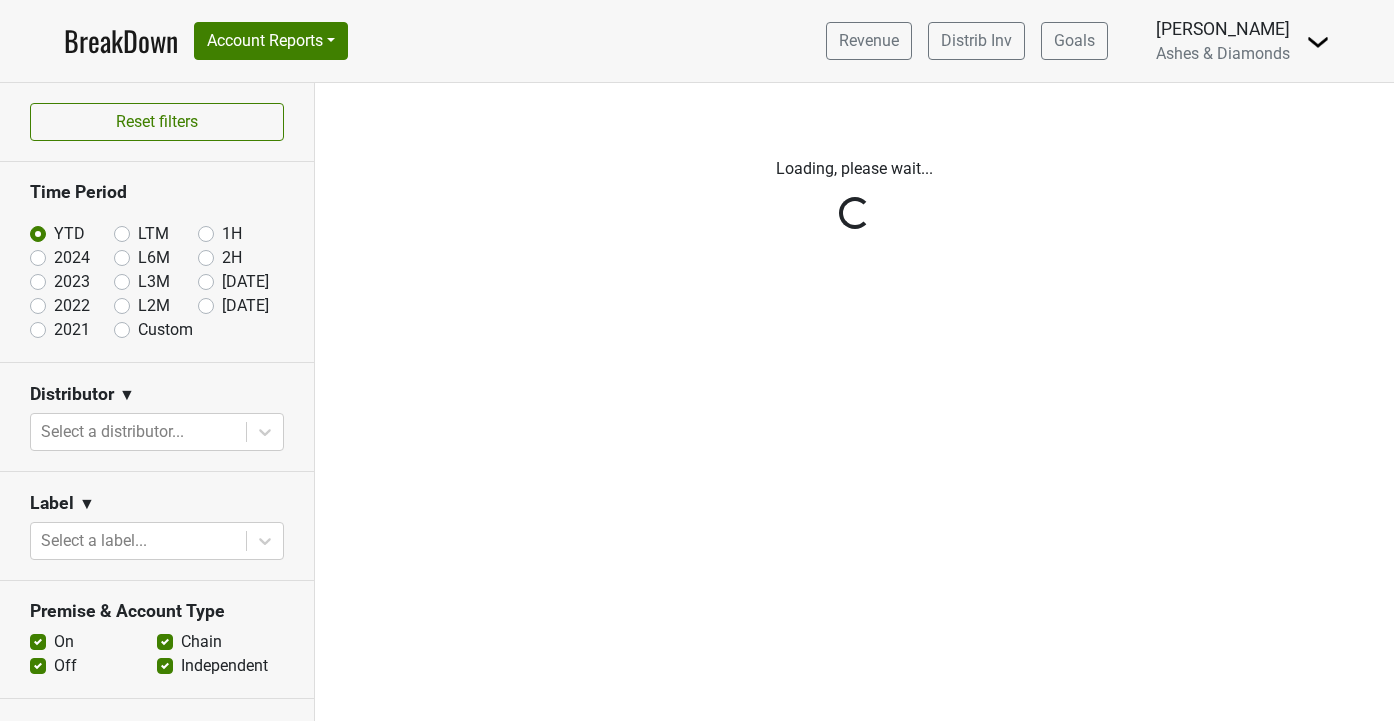 scroll, scrollTop: 0, scrollLeft: 0, axis: both 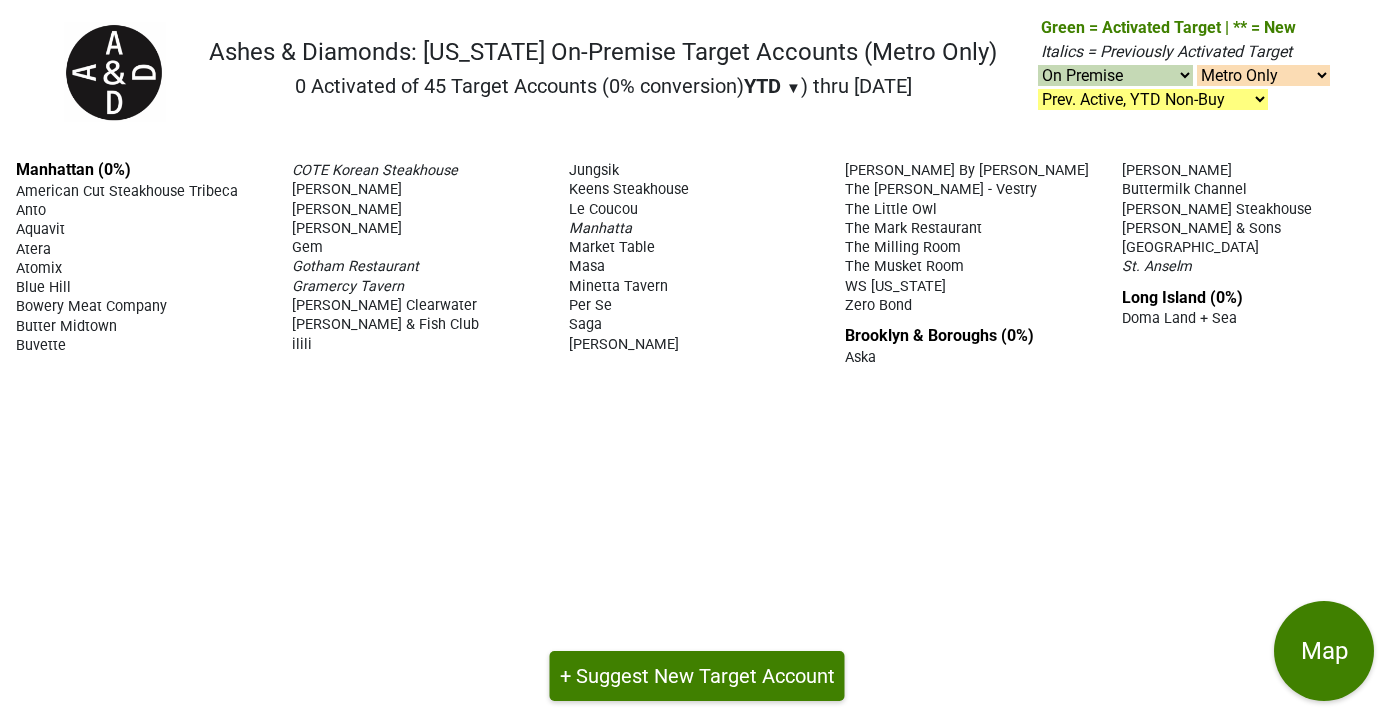 select on "on" 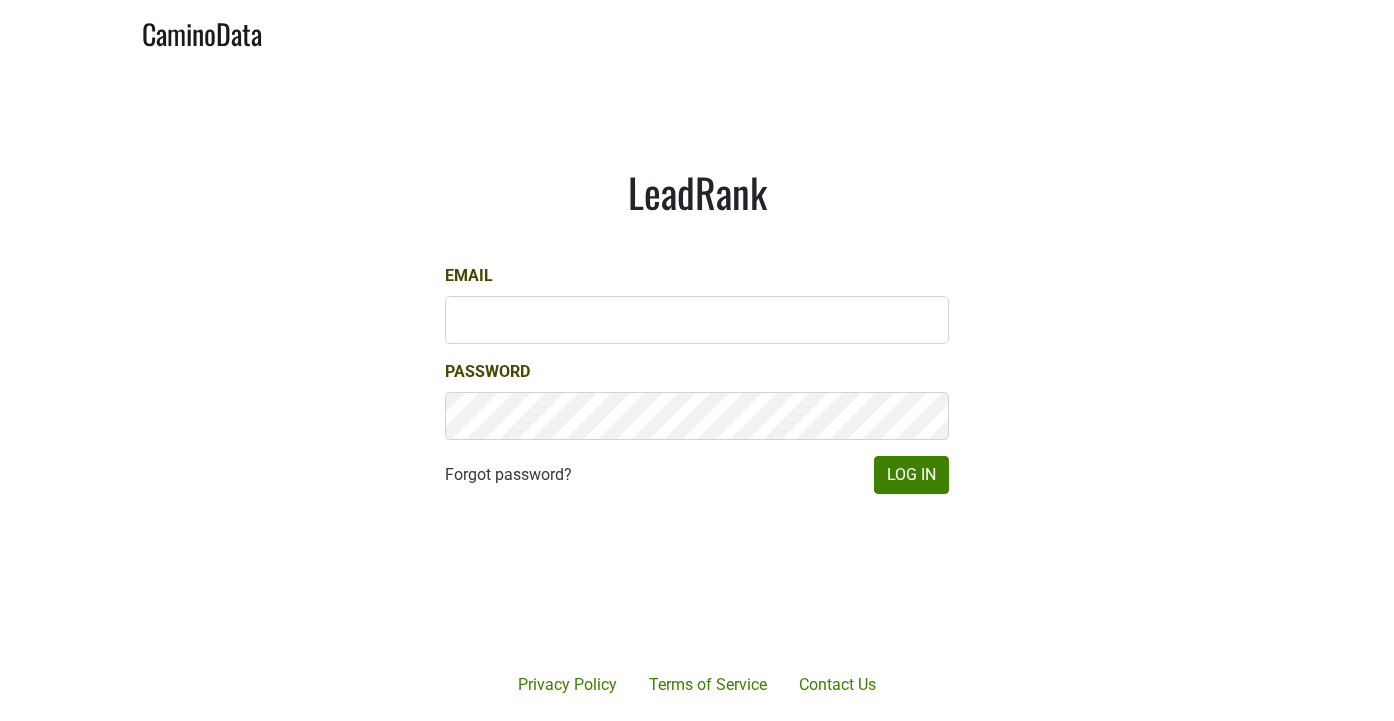 scroll, scrollTop: 0, scrollLeft: 0, axis: both 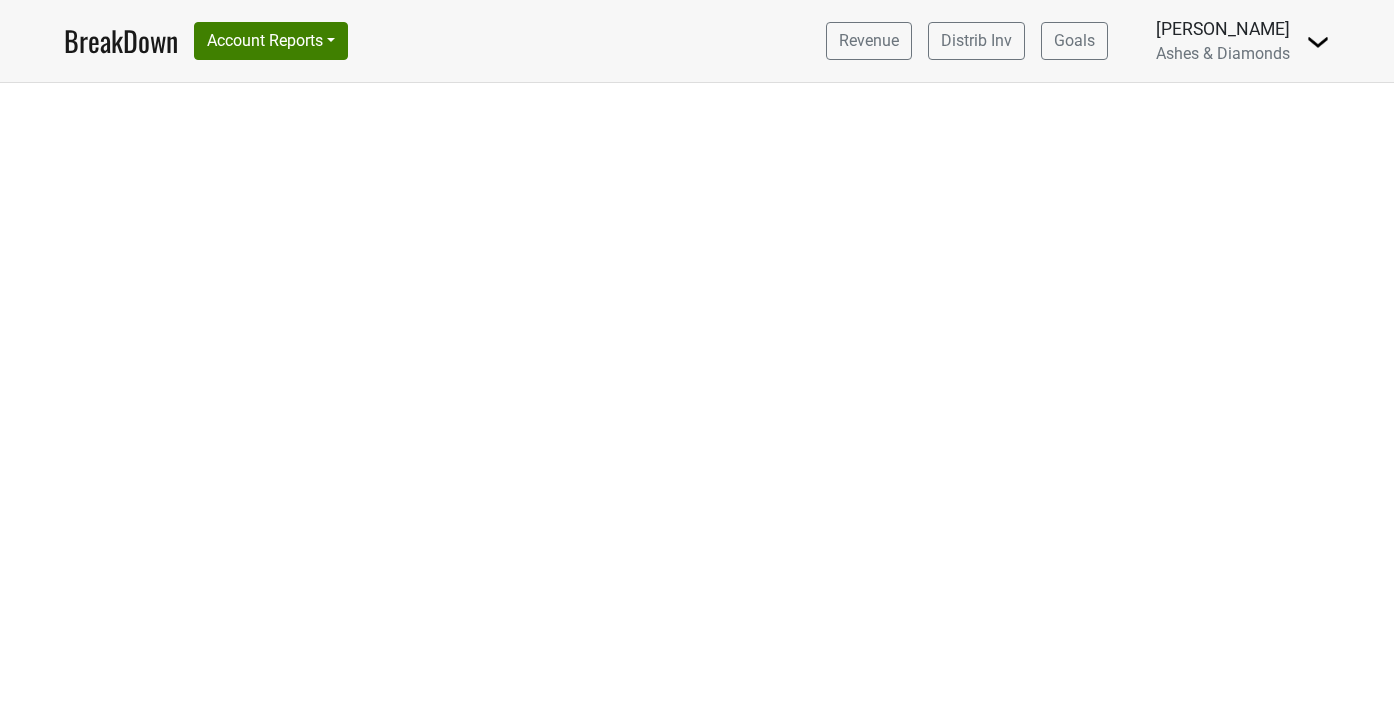 select on "DC" 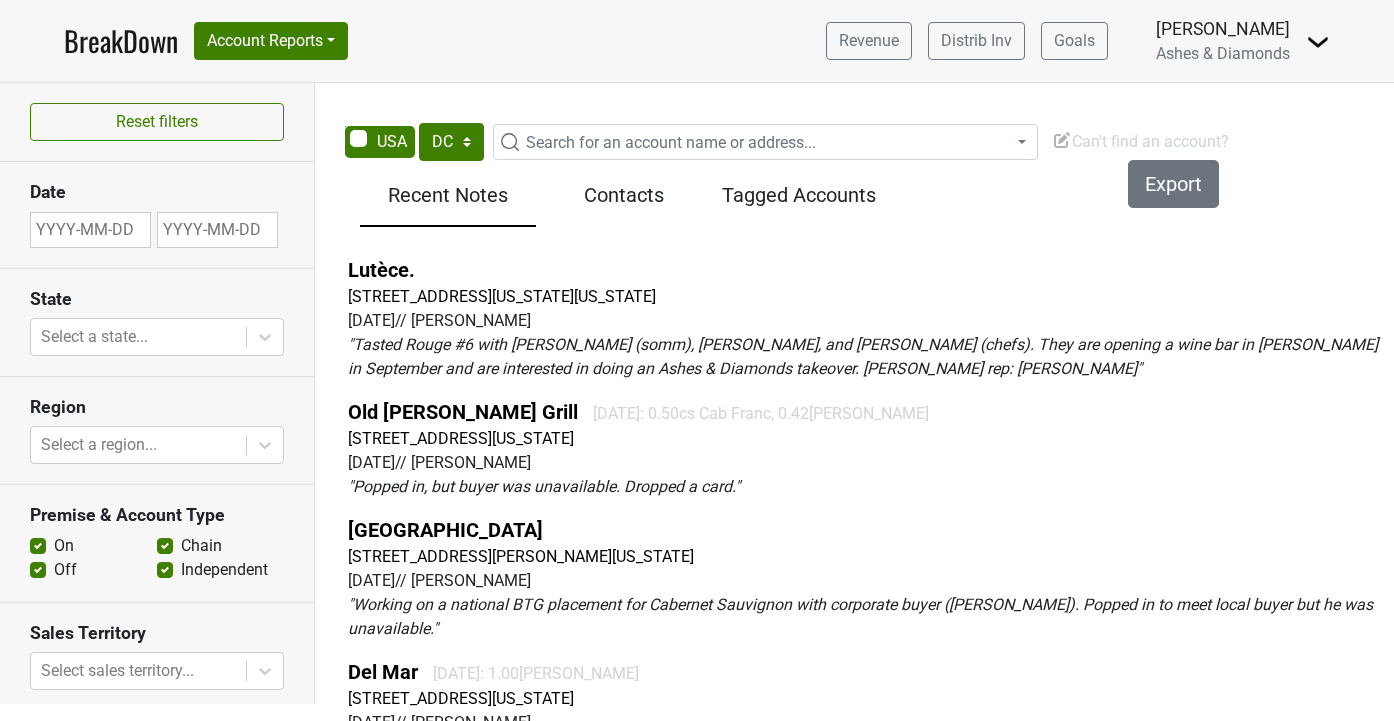 click on "Search for an account name or address..." at bounding box center (671, 142) 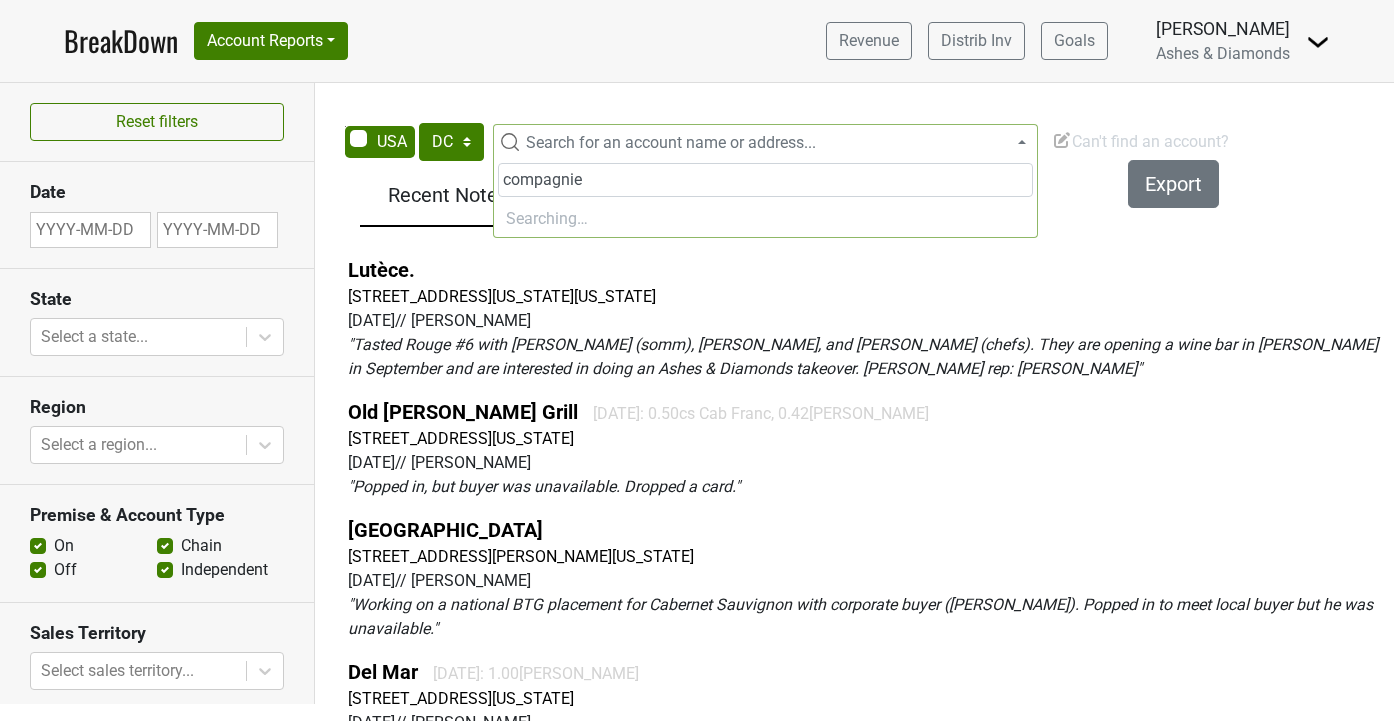 type on "compagnie" 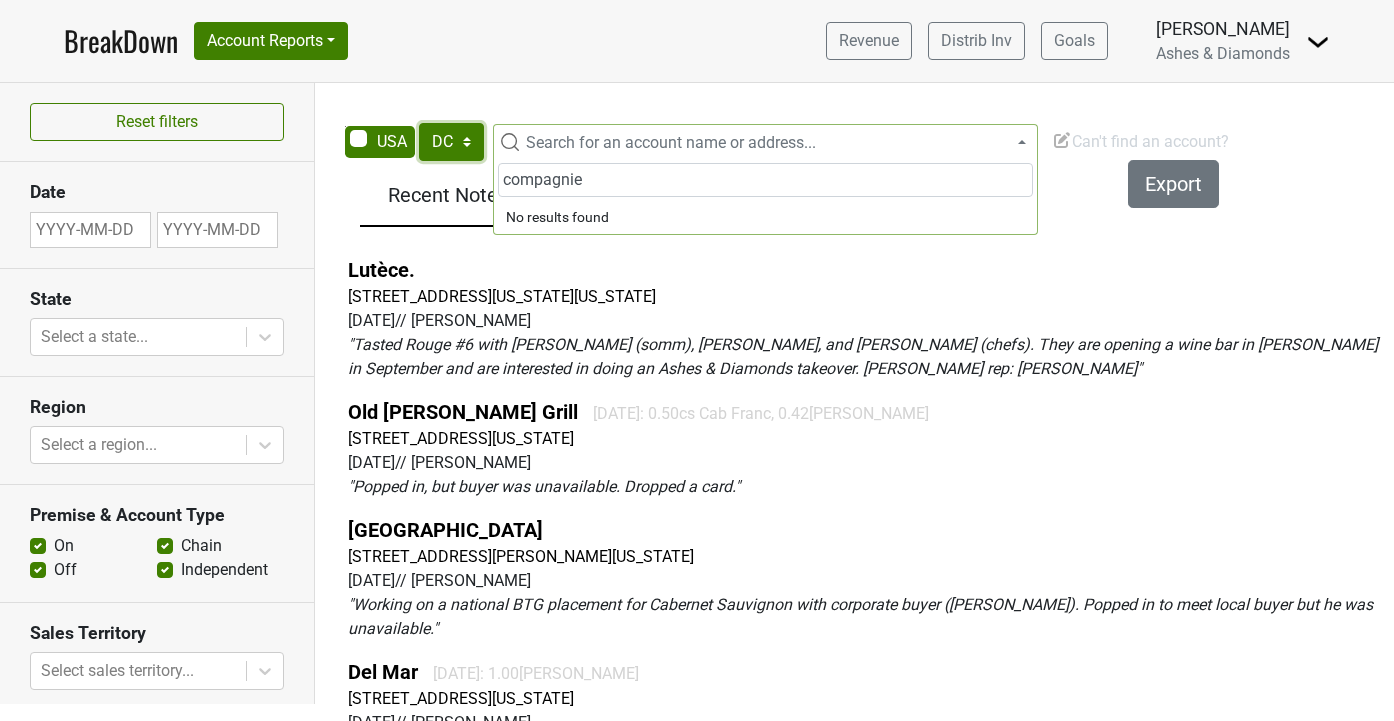 type 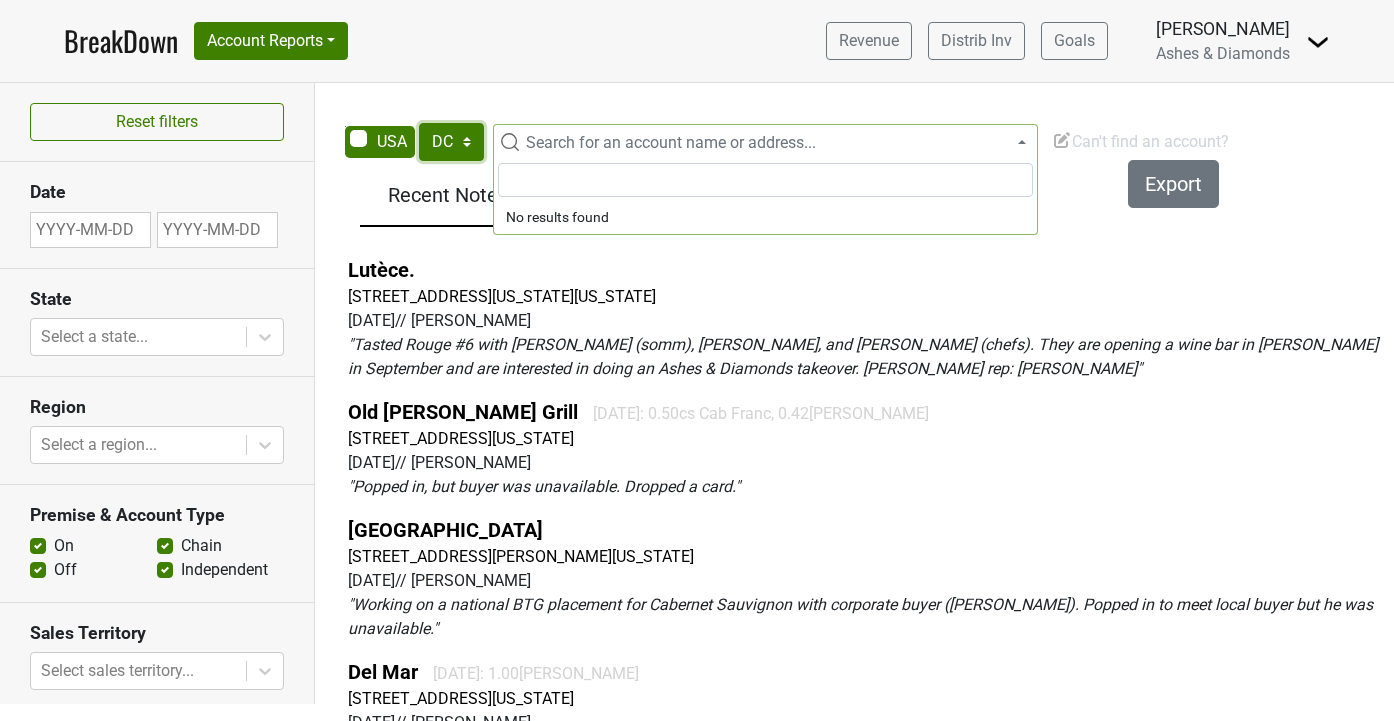 click on "AK AL AR AZ CA CO CT DC DE FL GA HI IA ID IL IN KS KY LA MA MD ME MI MN MO MS MT NC ND NE NH NJ NM NV NY OH OK OR PA RI SC SD TN TX UT VA VT WA WI WV WY" at bounding box center (451, 142) 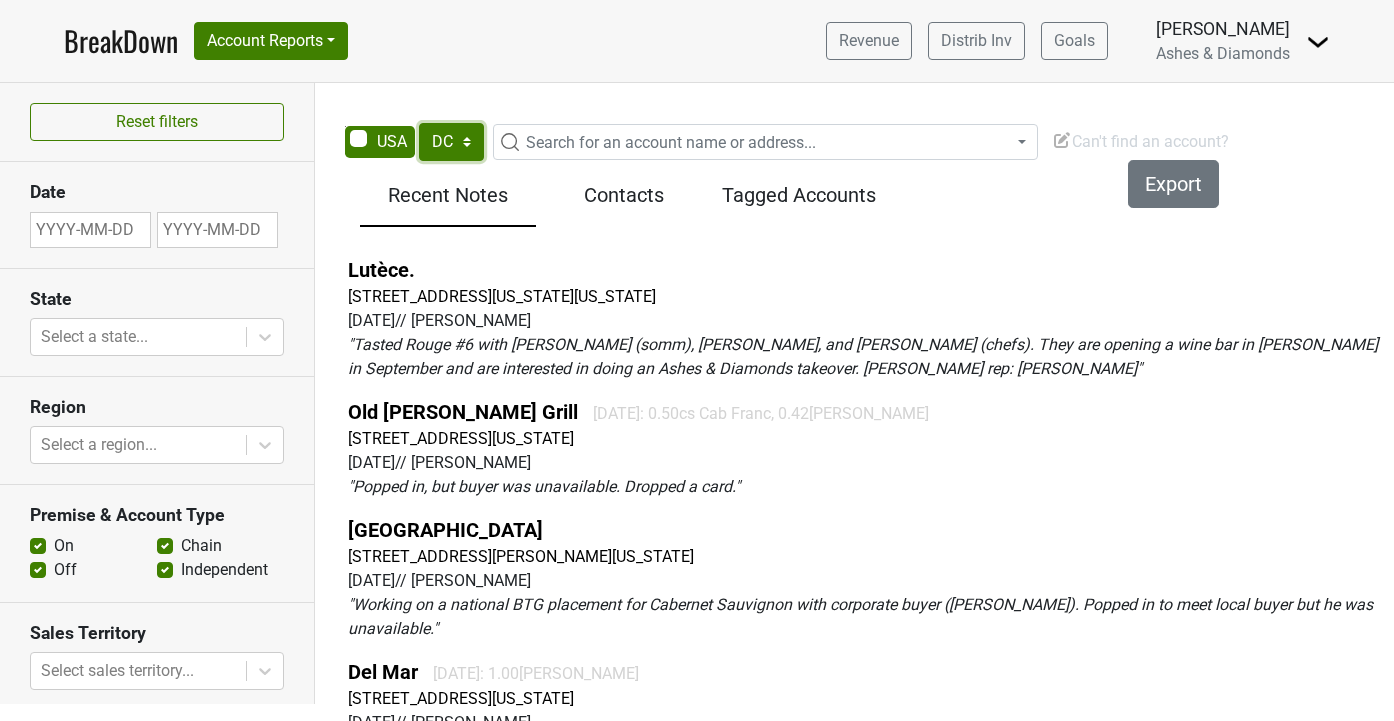 select on "NY" 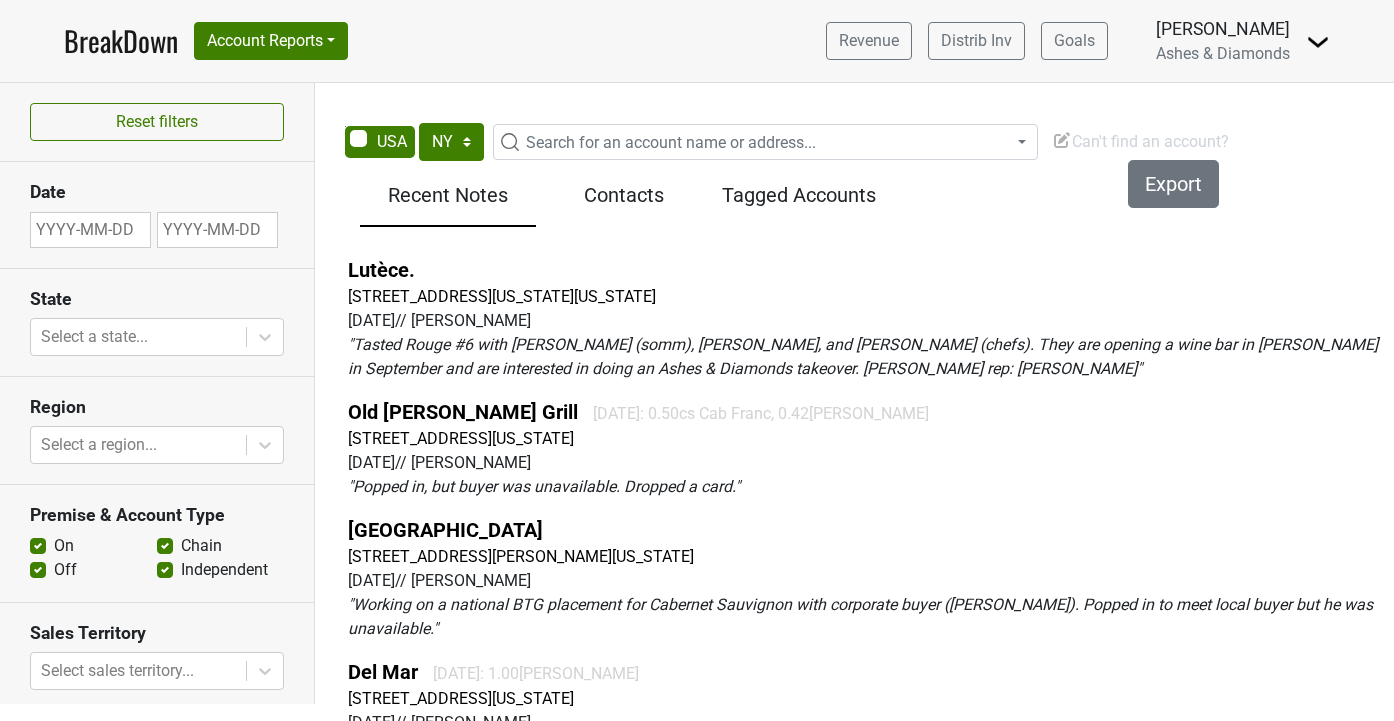 click on "Search for an account name or address..." at bounding box center [671, 142] 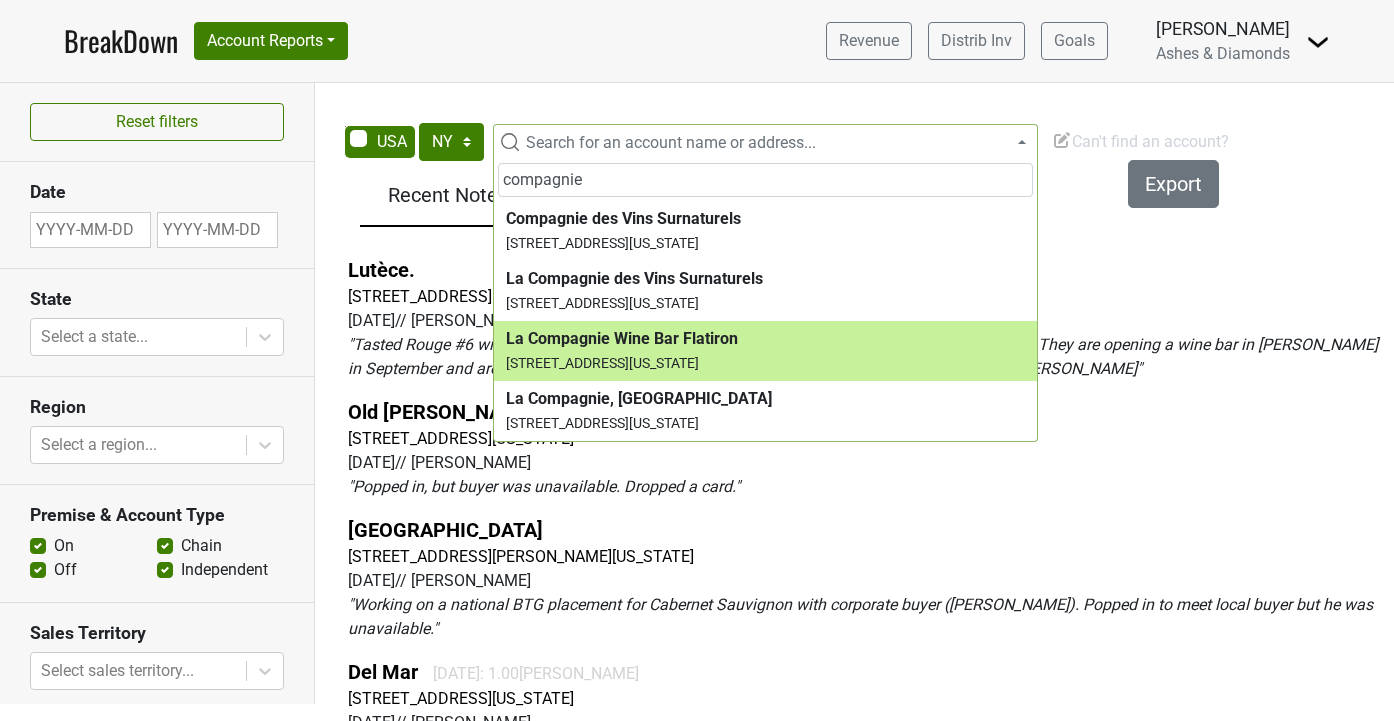 type on "compagnie" 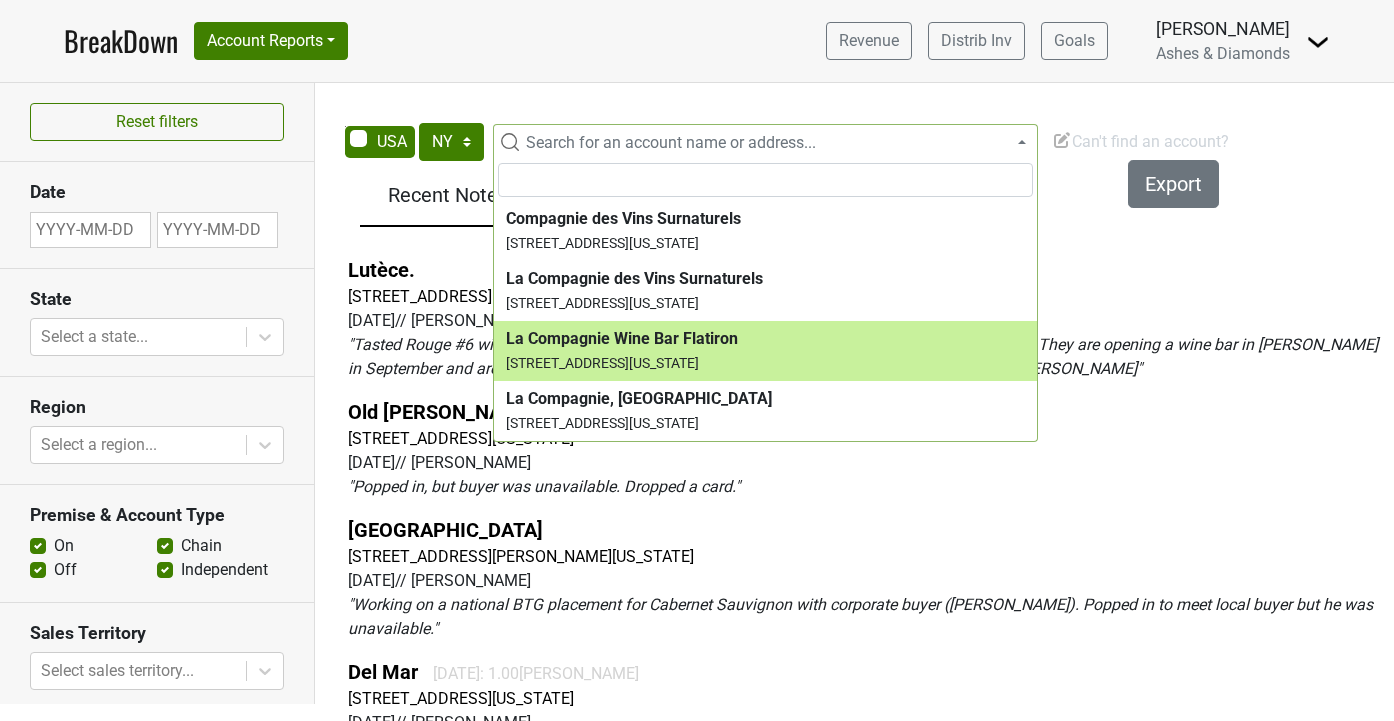 select on "124449820" 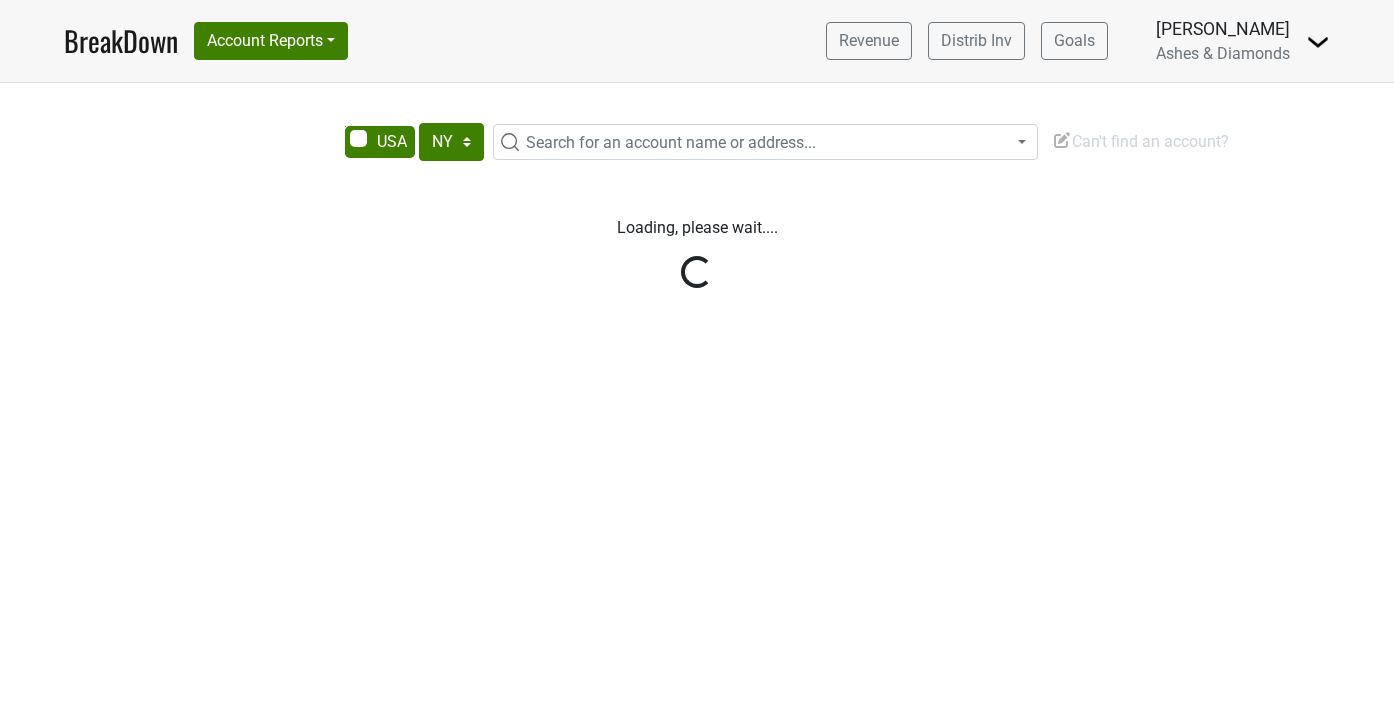 select on "NY" 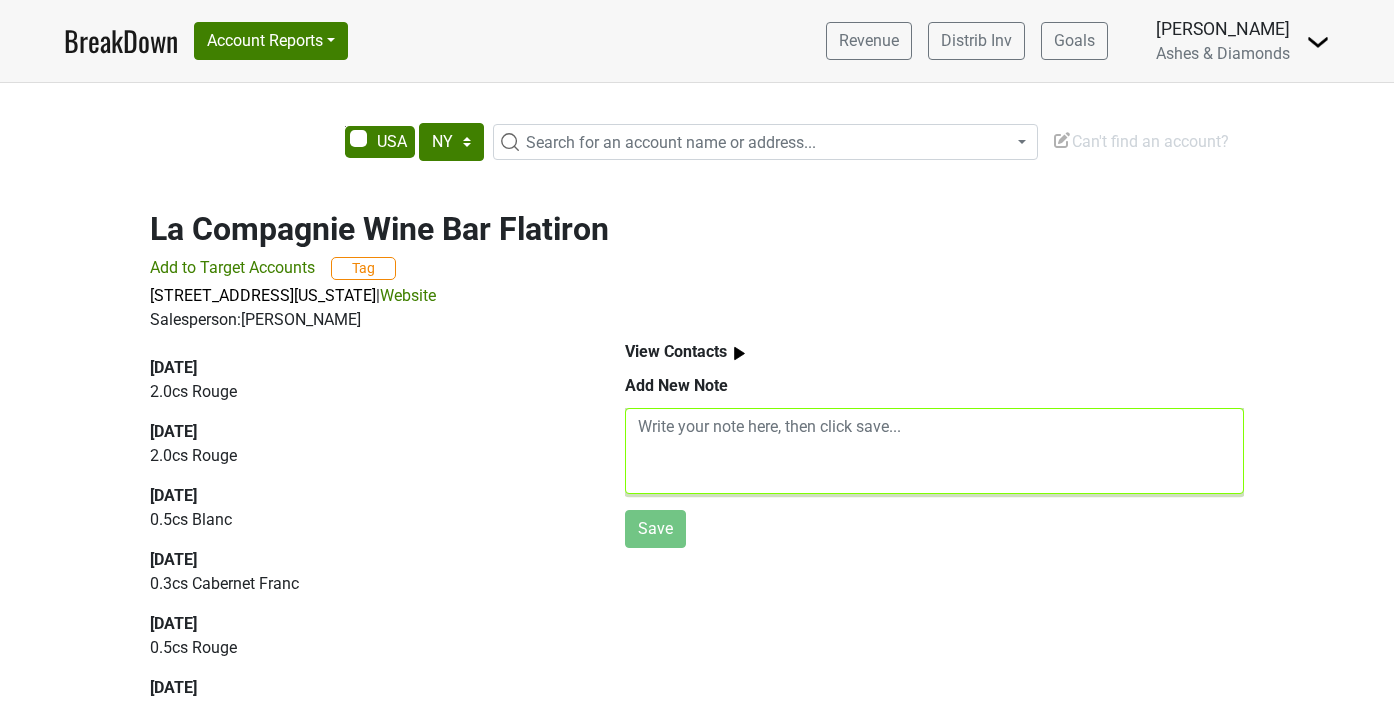 click at bounding box center [934, 451] 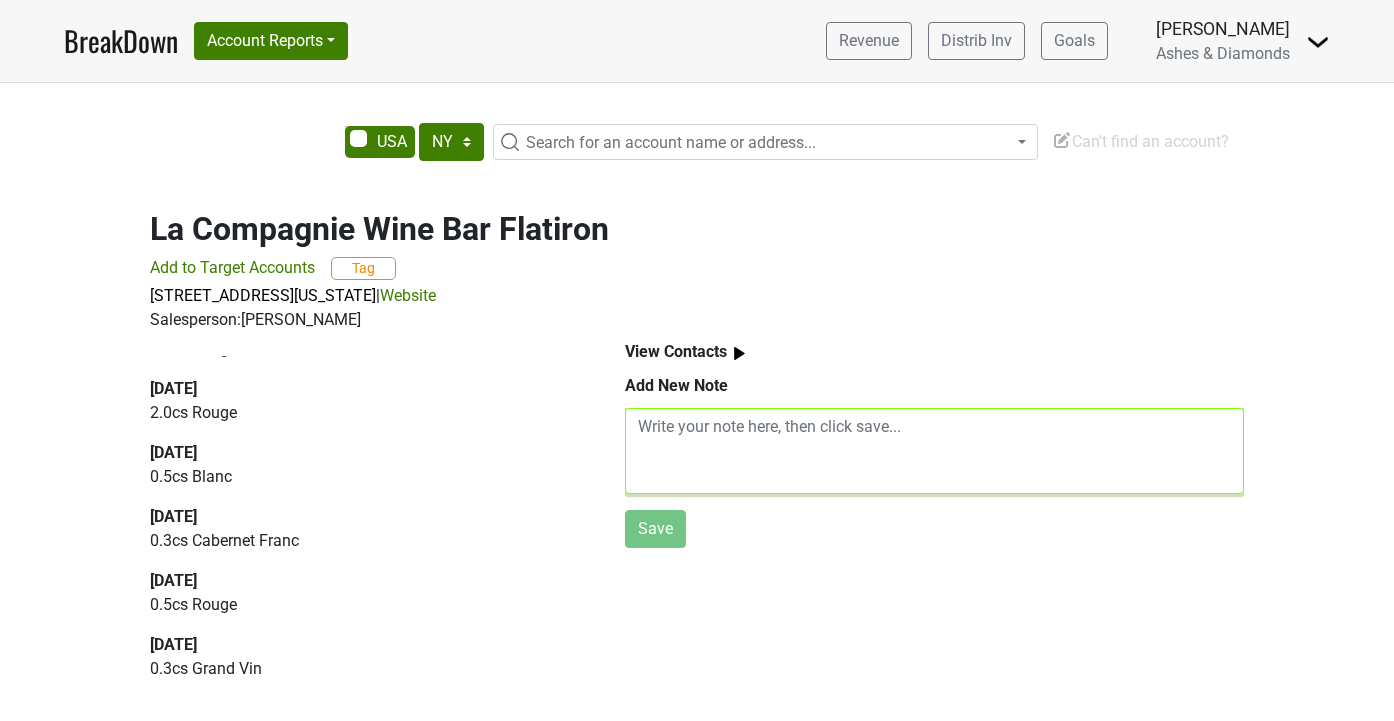 scroll, scrollTop: 0, scrollLeft: 0, axis: both 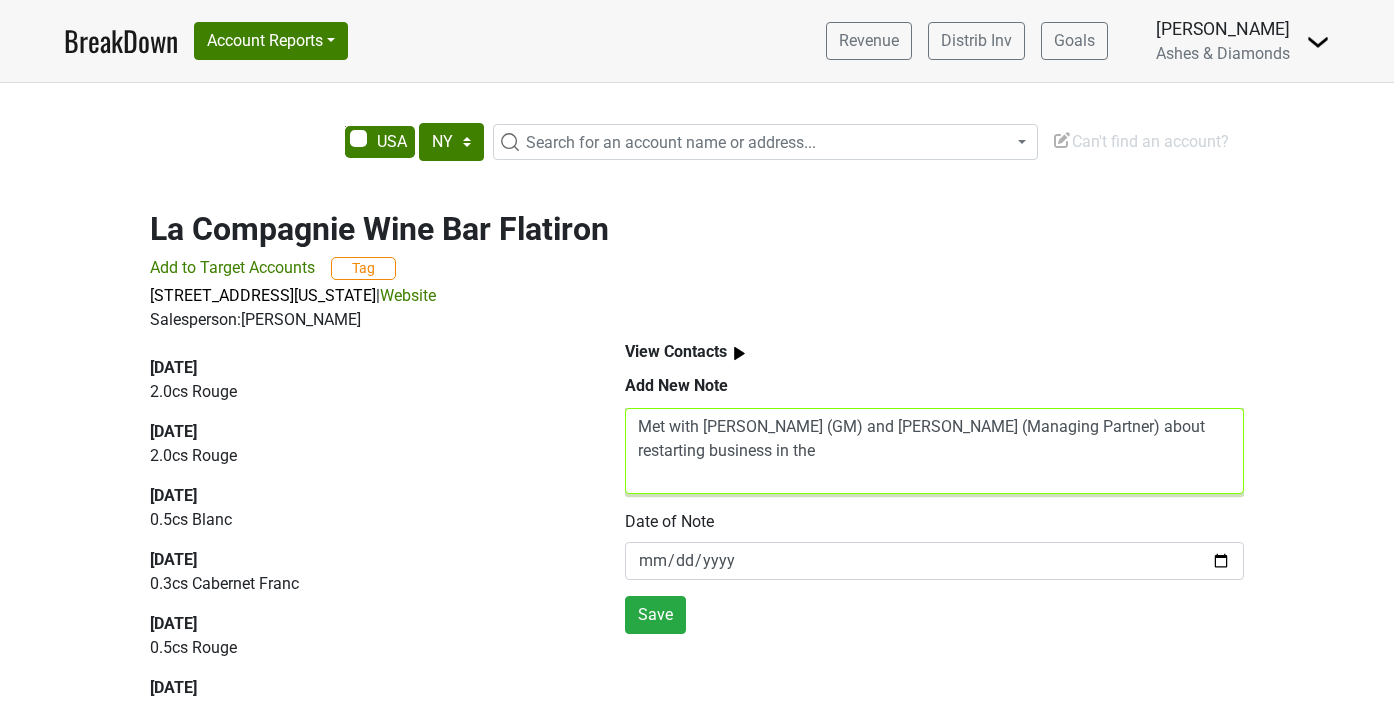click on "Met with Aaron (GM) and Caleb (Managing Partner) about restarting business in the" at bounding box center (934, 451) 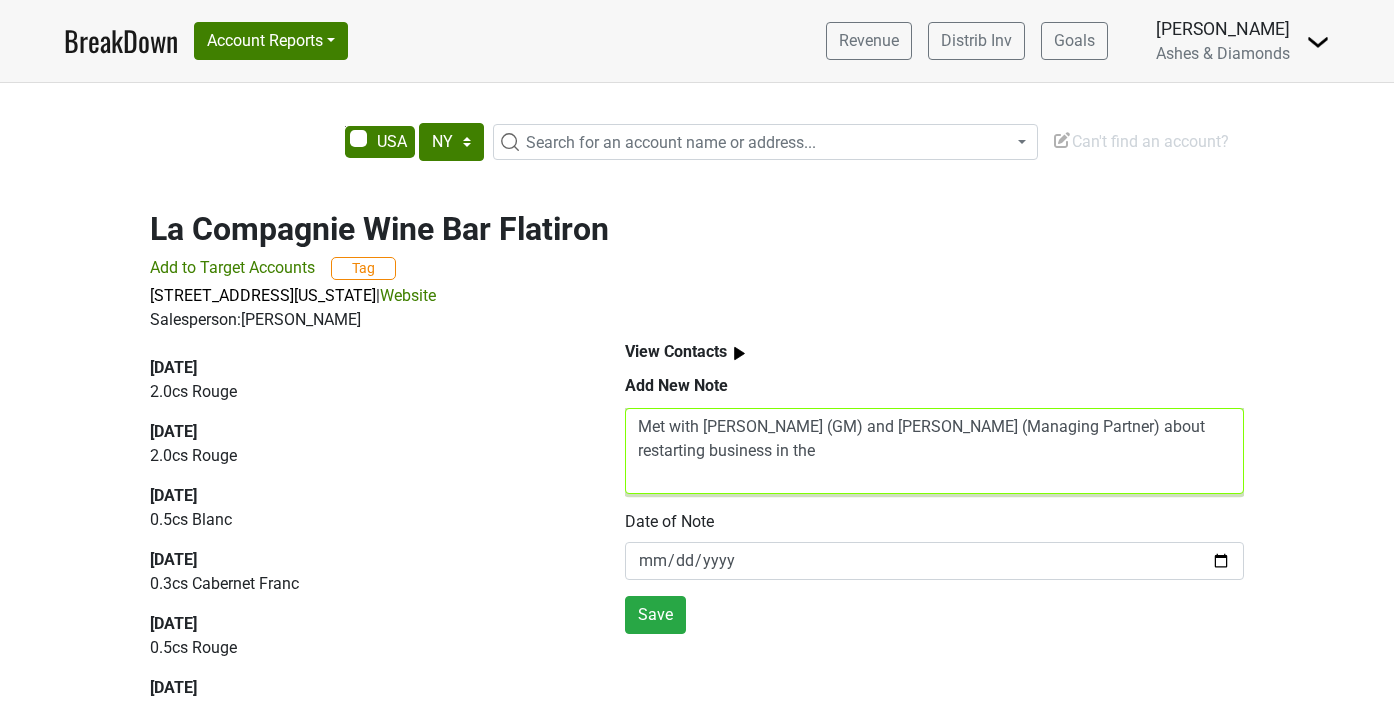 click on "Met with Aaron (GM) and Caleb (Managing Partner) about restarting business in the" at bounding box center (934, 451) 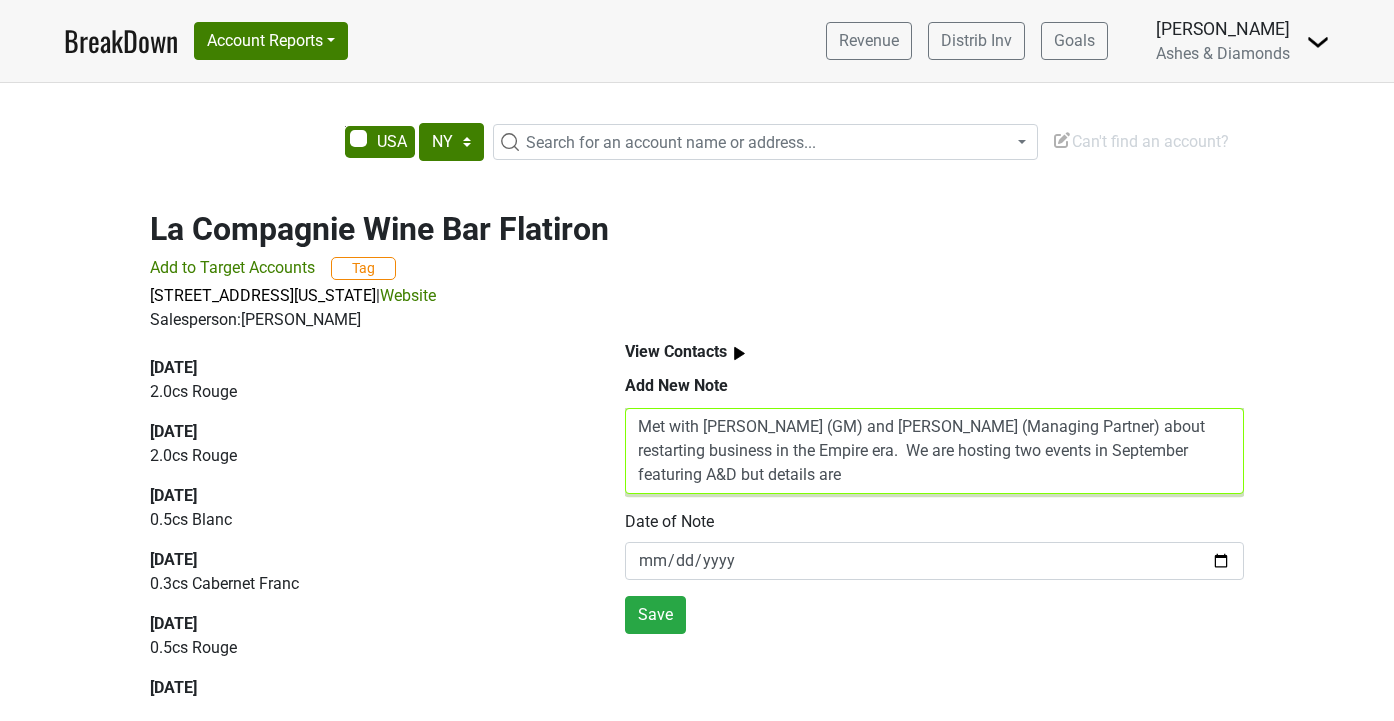 click on "Met with Aaron (GM) and Caleb (Managing Partner) about restarting business in the Empire era.  We are hosting two events in September featuring A&D but details are" at bounding box center (934, 451) 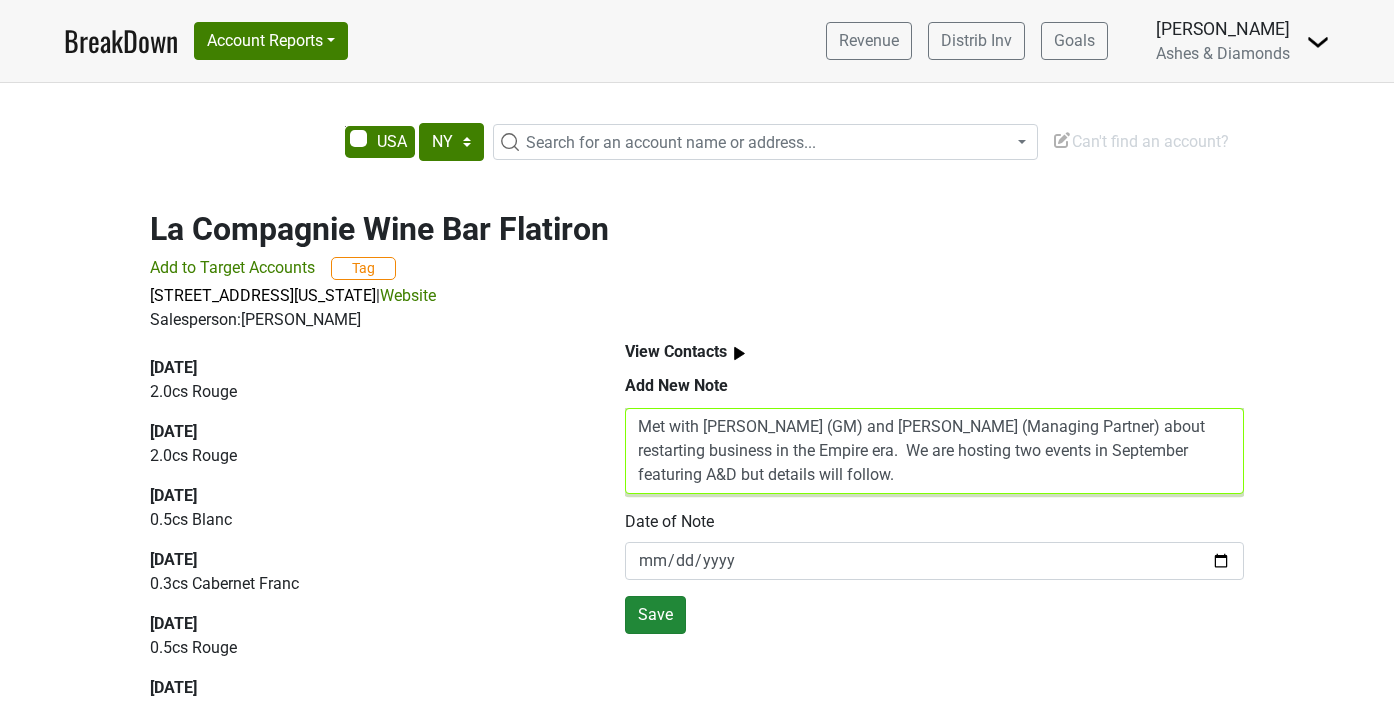 type on "Met with Aaron (GM) and Caleb (Managing Partner) about restarting business in the Empire era.  We are hosting two events in September featuring A&D but details will follow." 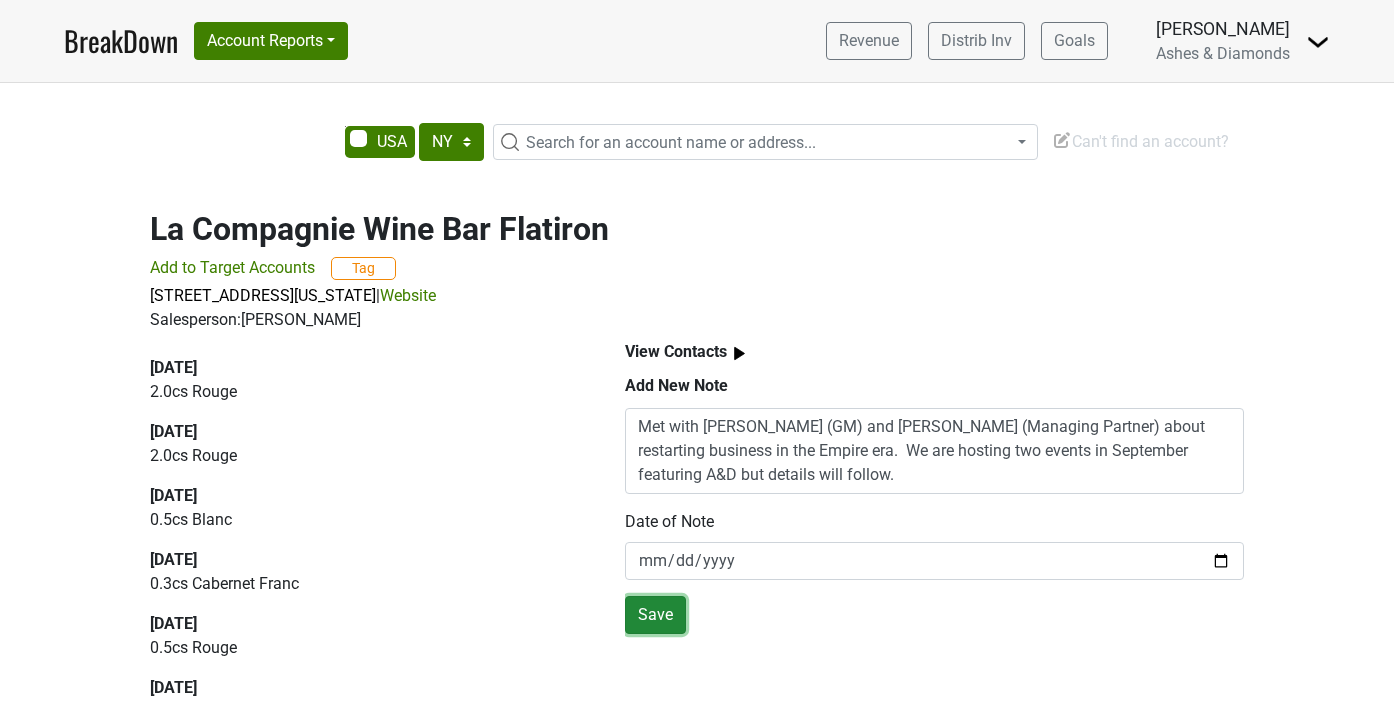 click on "Save" at bounding box center [655, 615] 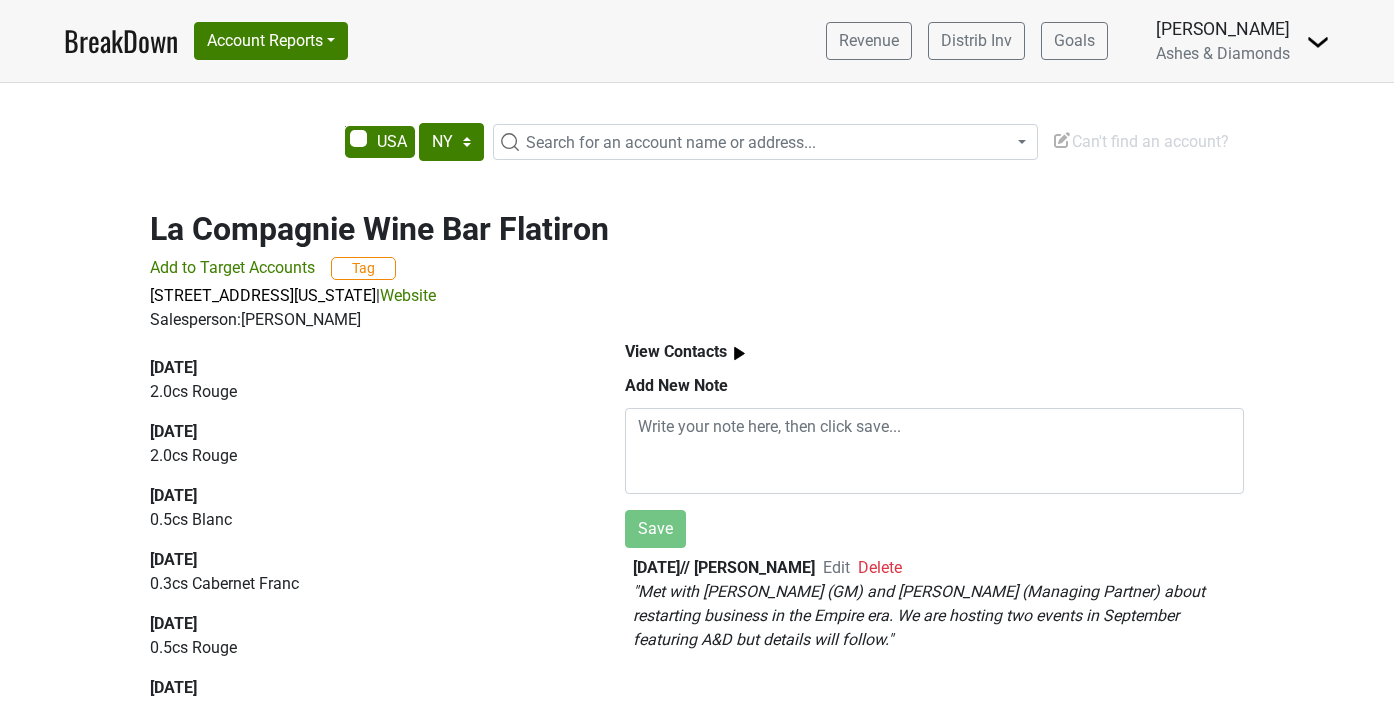 click on "Edit" at bounding box center (836, 567) 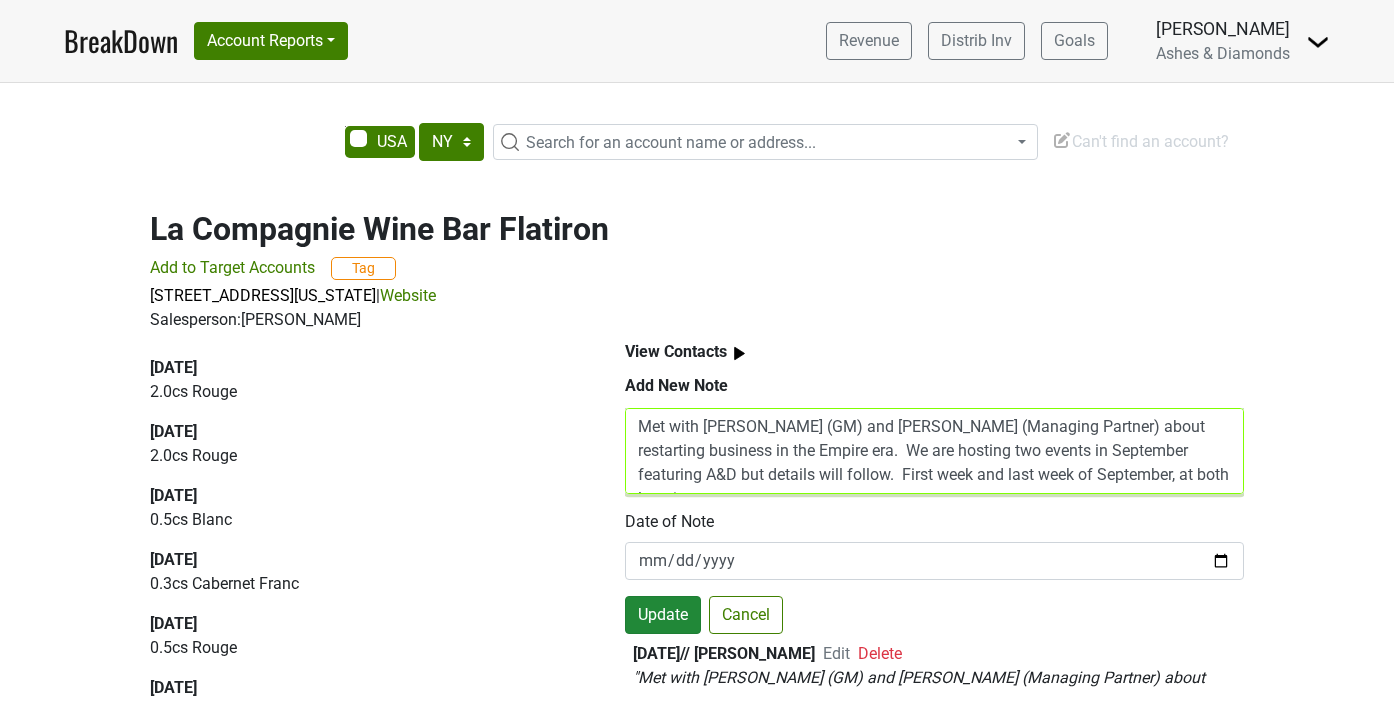 type on "Met with Aaron (GM) and Caleb (Managing Partner) about restarting business in the Empire era.  We are hosting two events in September featuring A&D but details will follow.  First week and last week of September, at both locations." 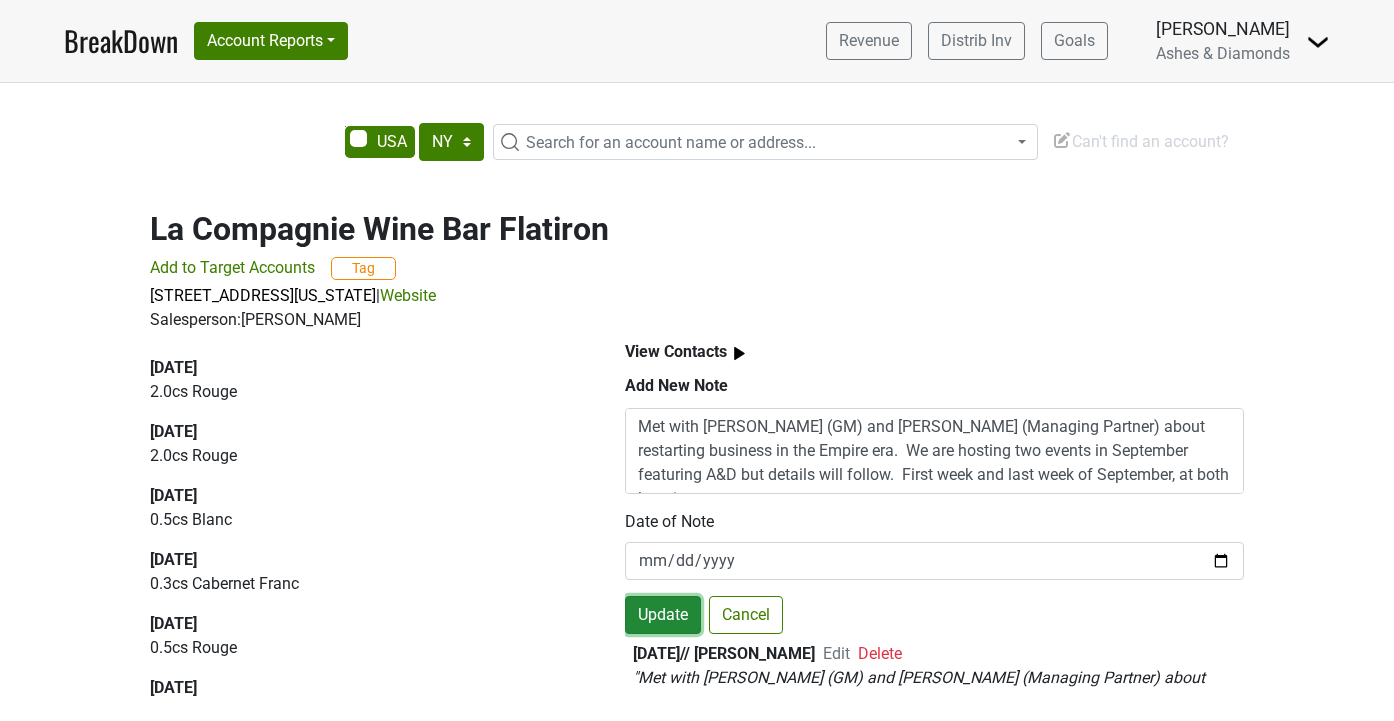 click on "Update" at bounding box center (663, 615) 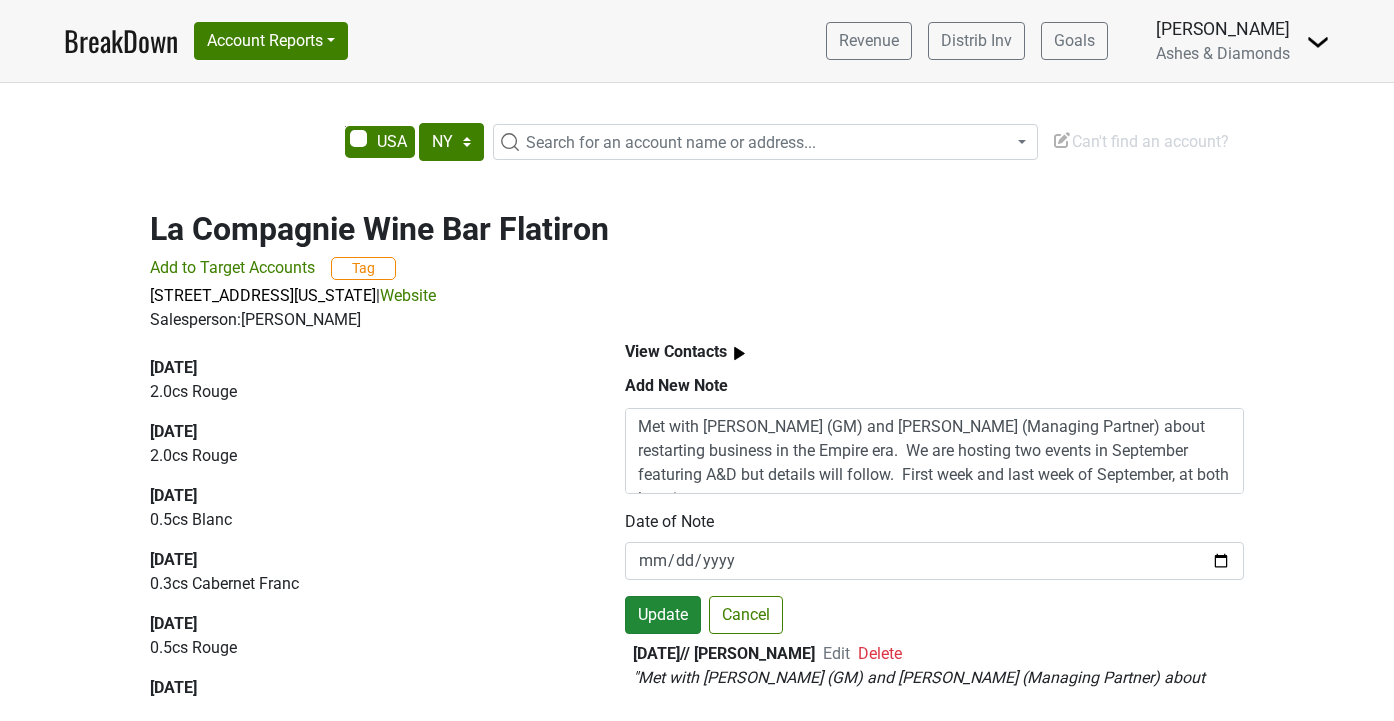 type 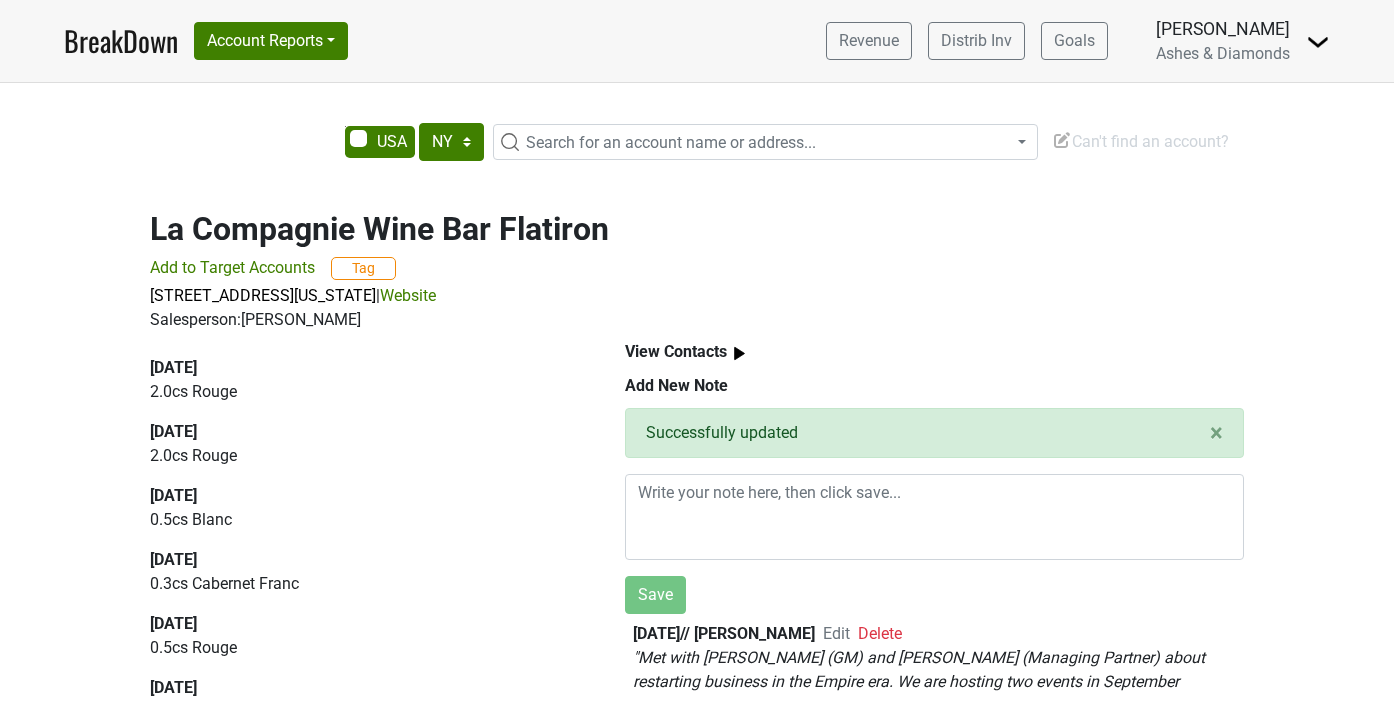 click on "BreakDown" at bounding box center (121, 41) 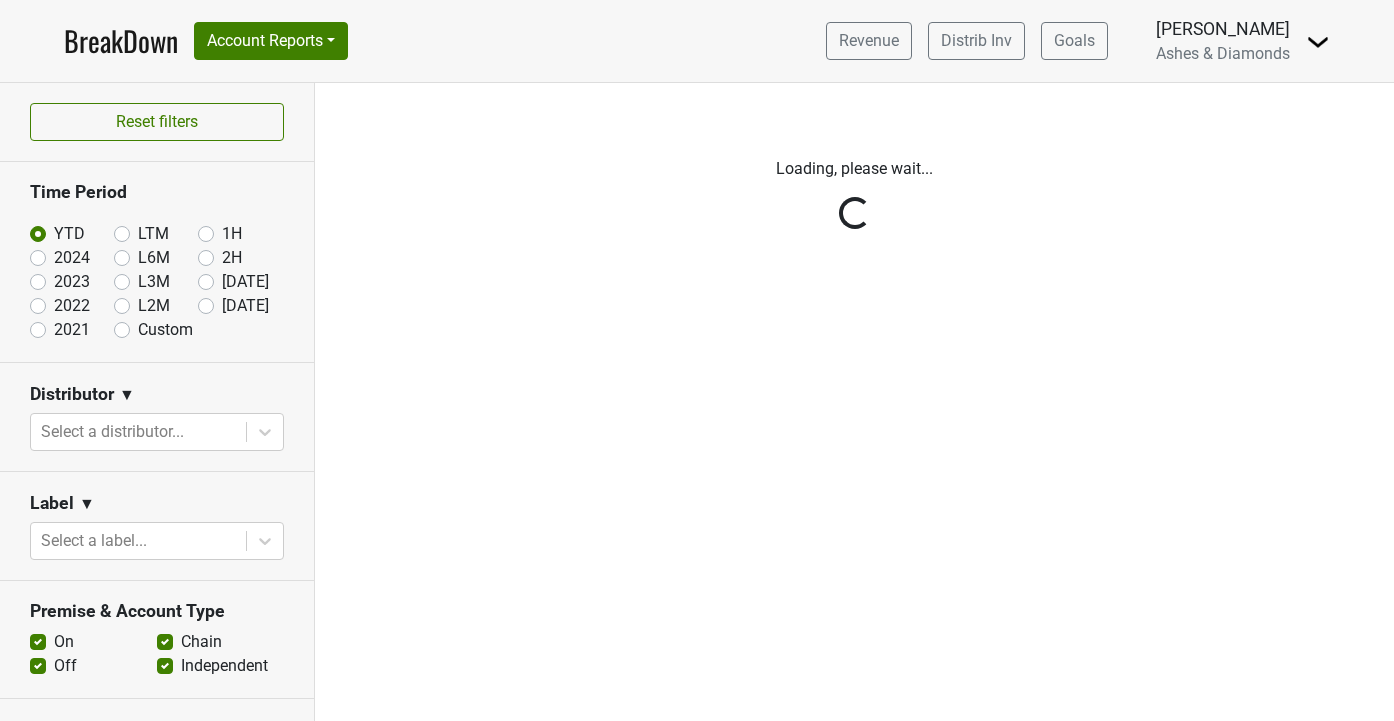 scroll, scrollTop: 0, scrollLeft: 0, axis: both 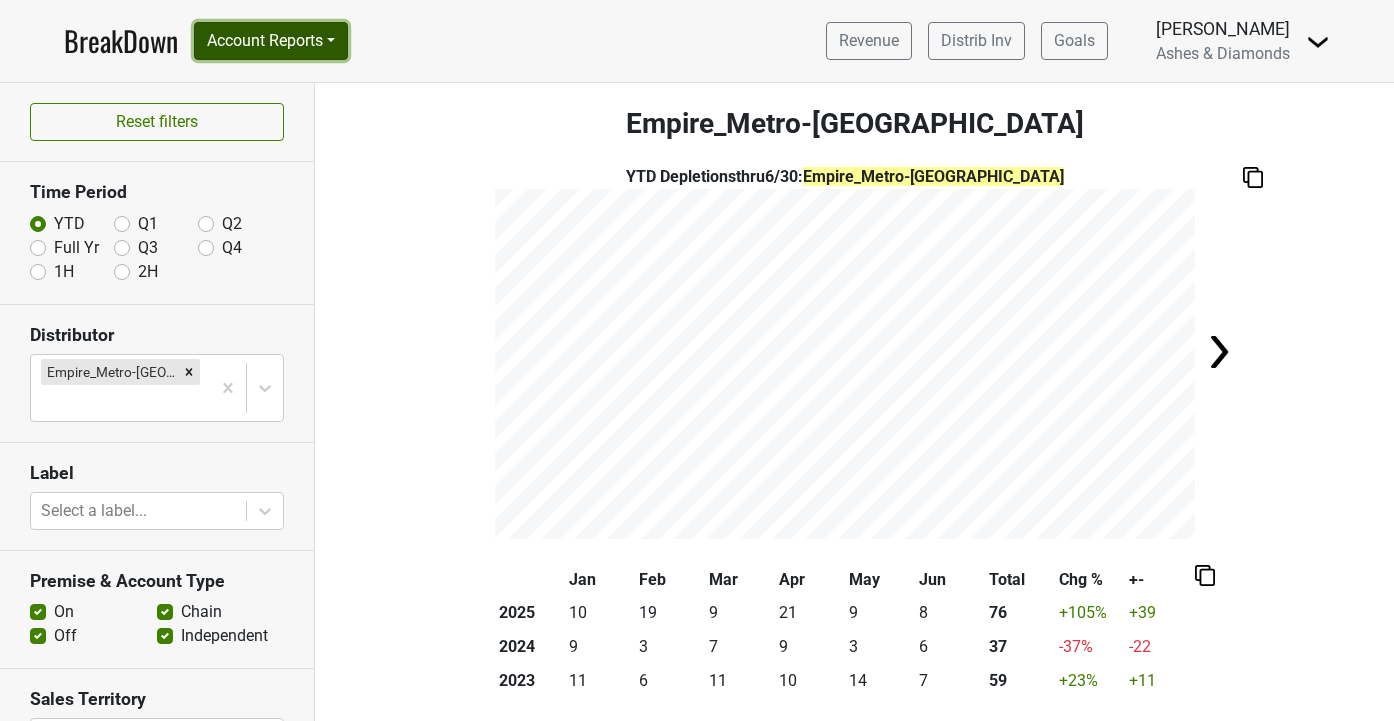 click on "Account Reports" at bounding box center [271, 41] 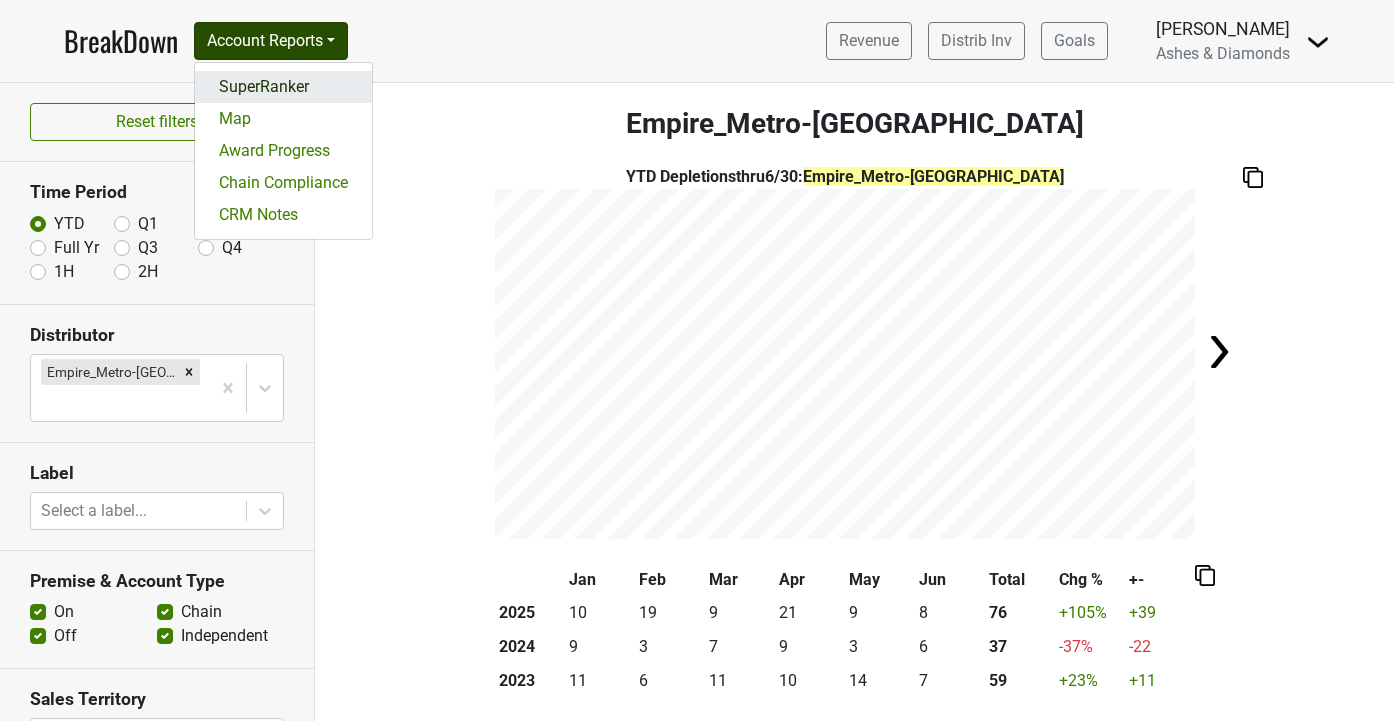 click on "SuperRanker" at bounding box center [283, 87] 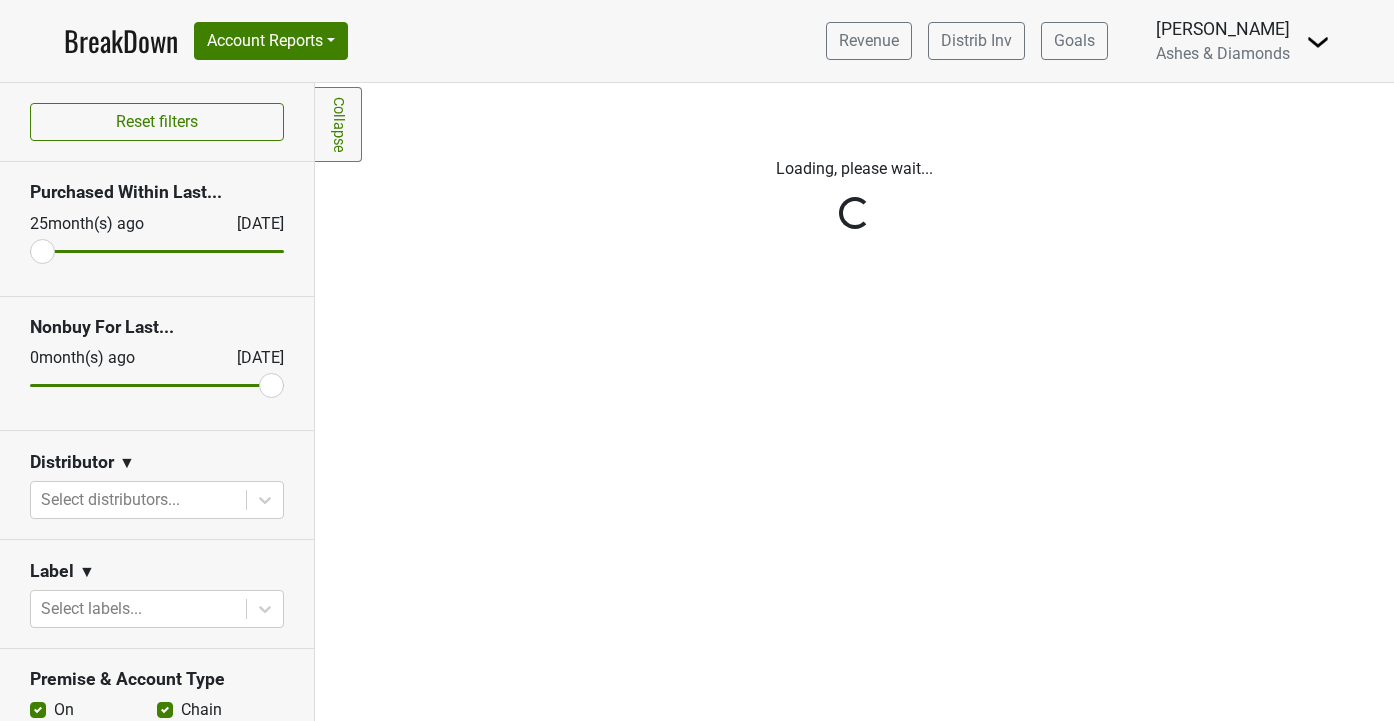 scroll, scrollTop: 0, scrollLeft: 0, axis: both 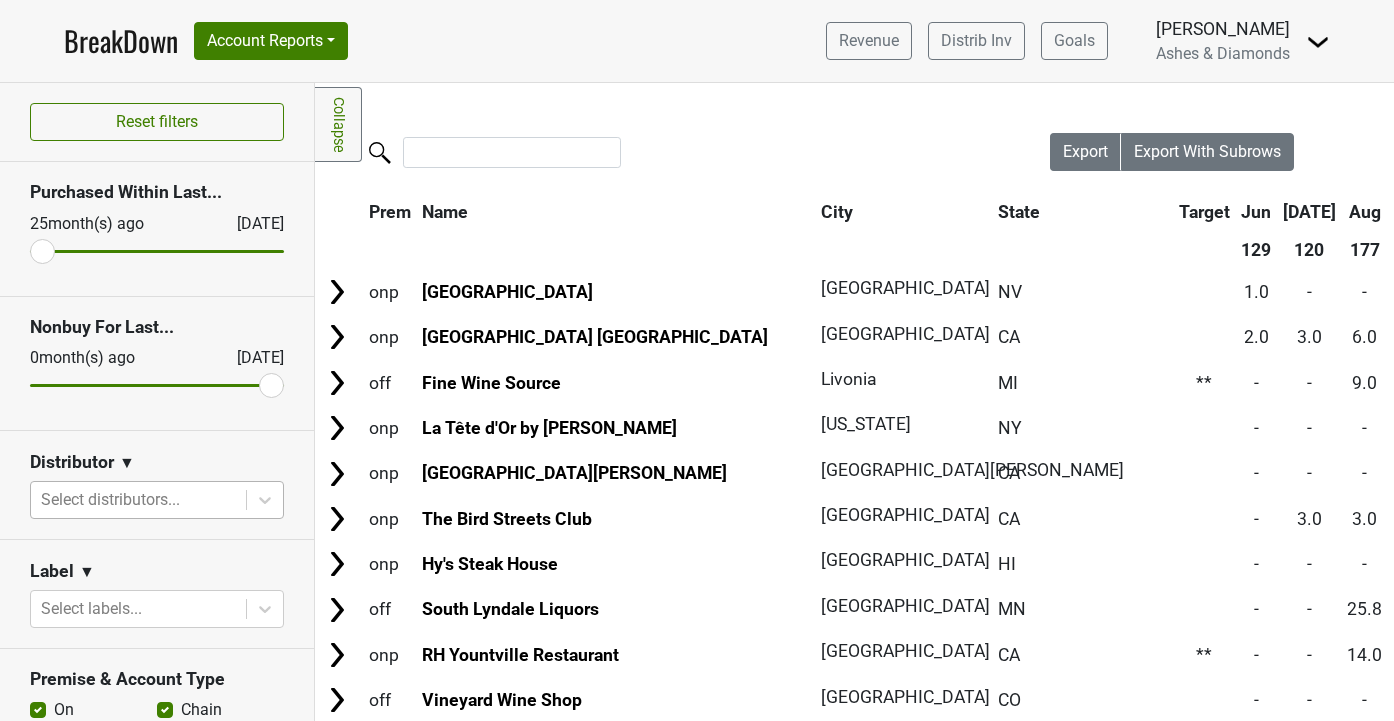 click at bounding box center [138, 500] 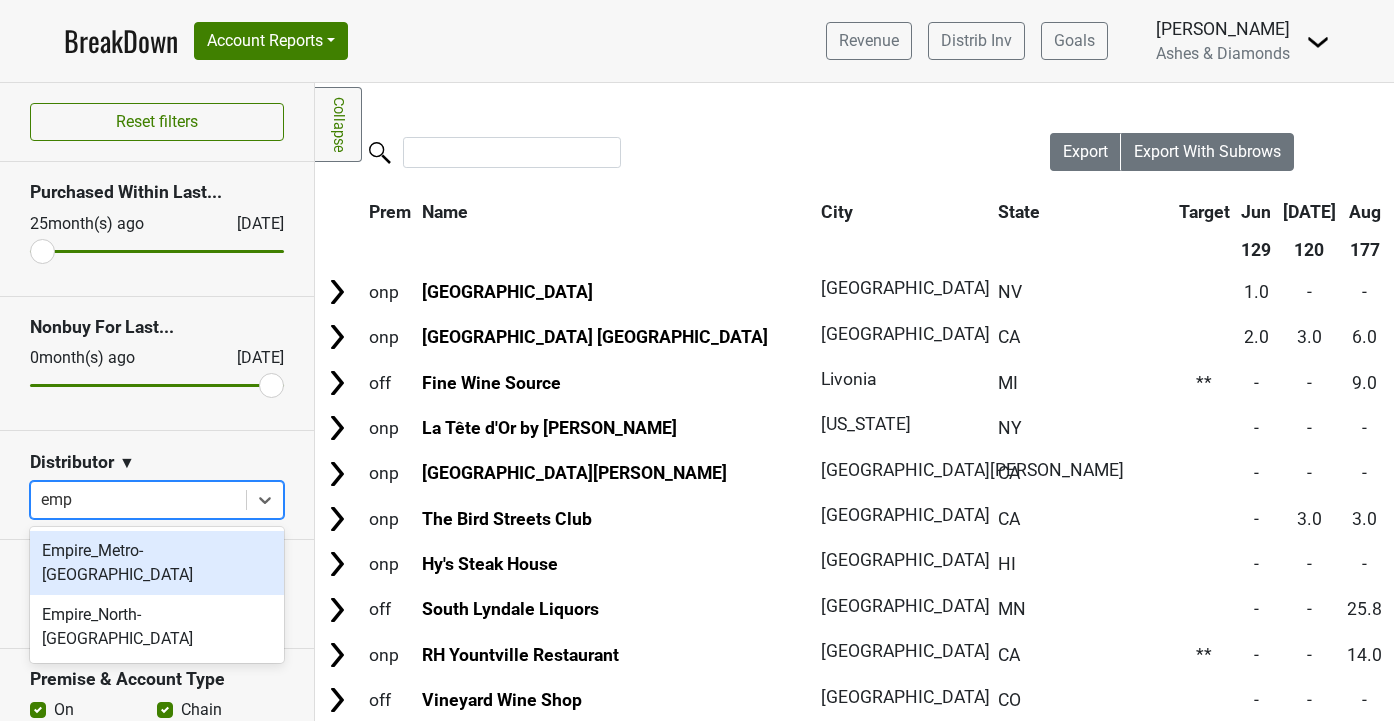 type on "empi" 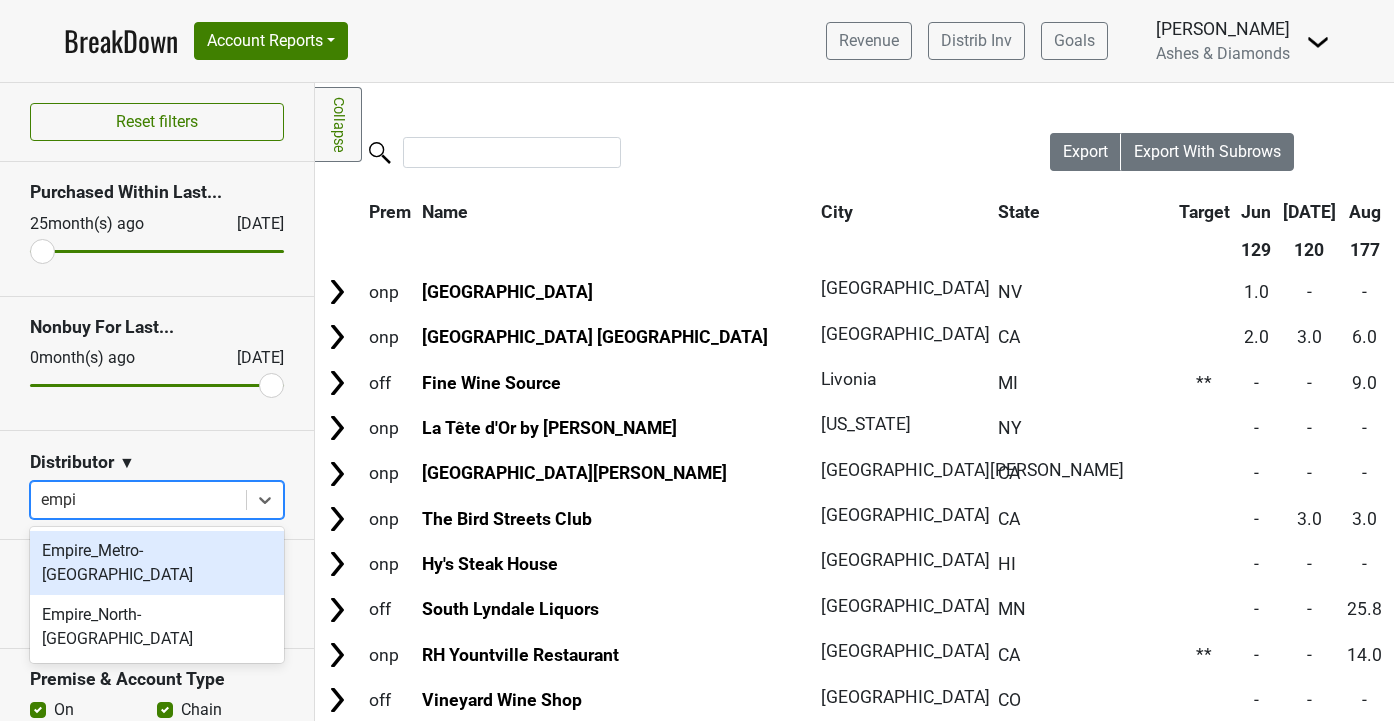type 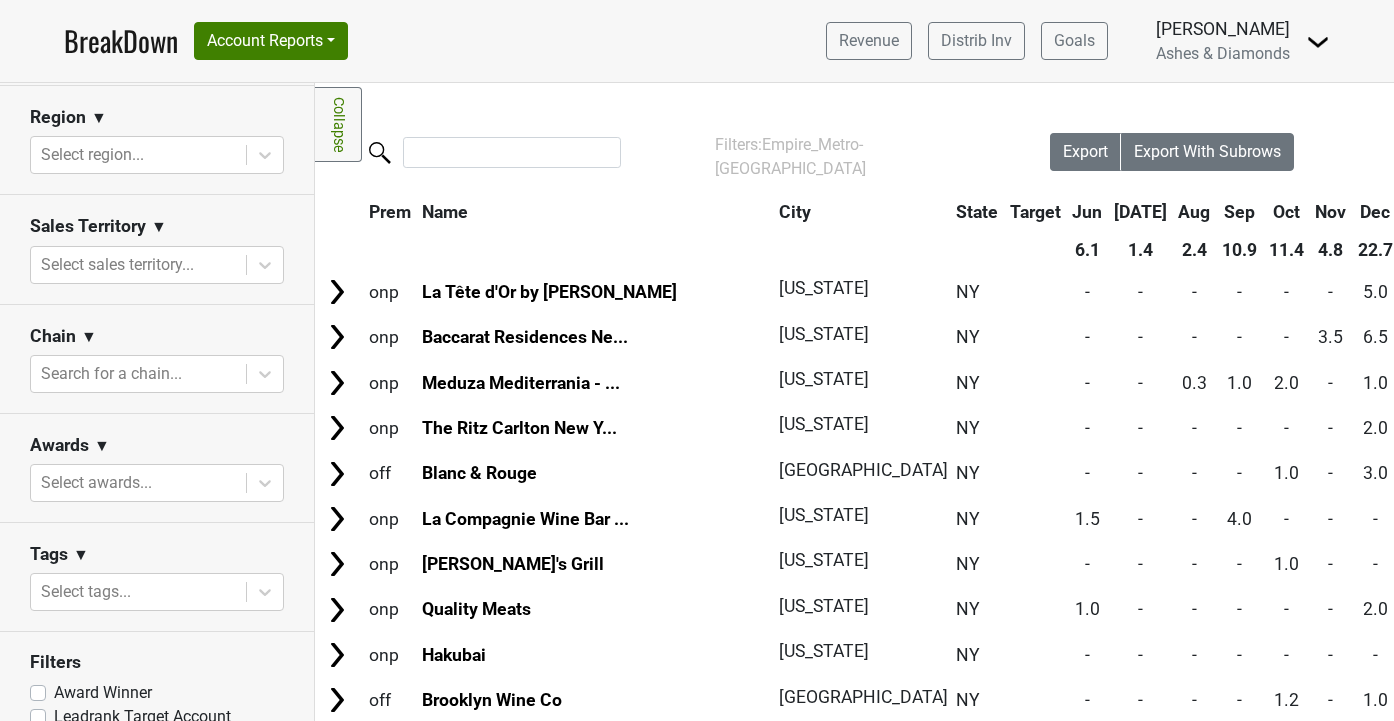 scroll, scrollTop: 733, scrollLeft: 0, axis: vertical 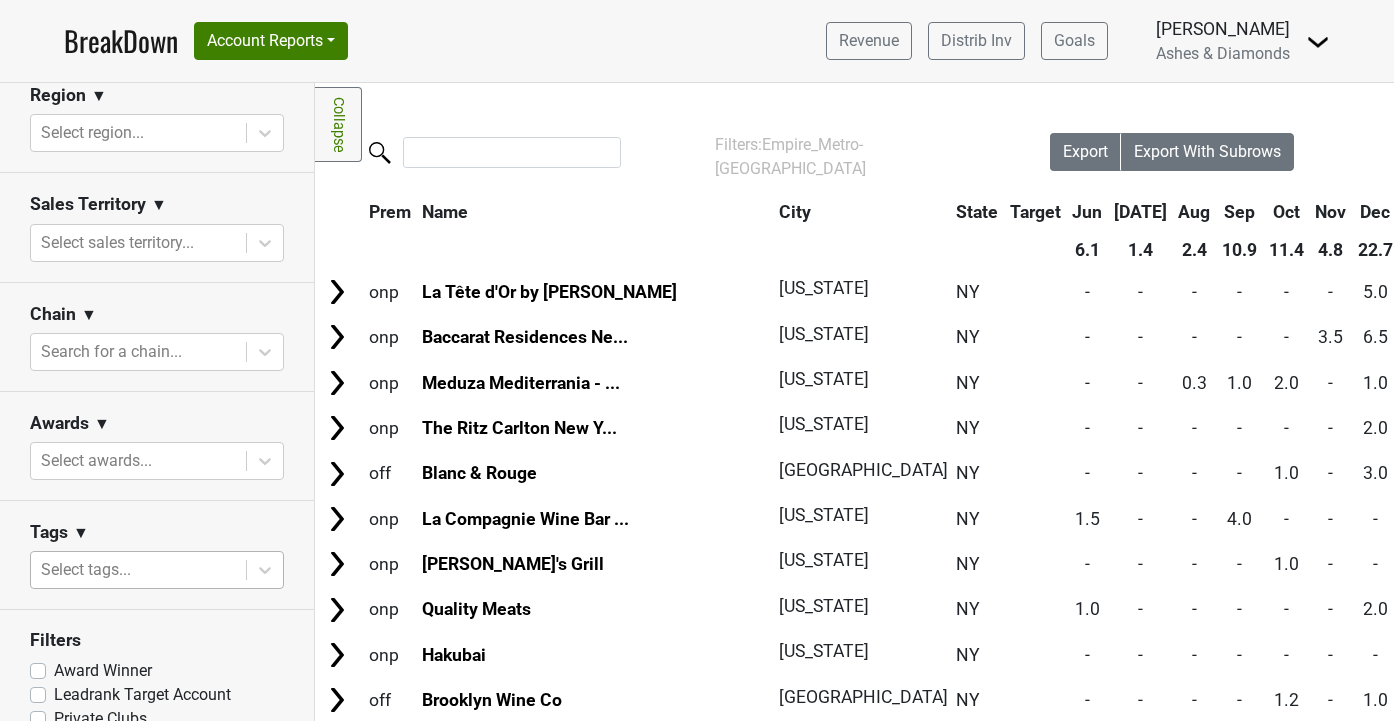 click at bounding box center [138, 570] 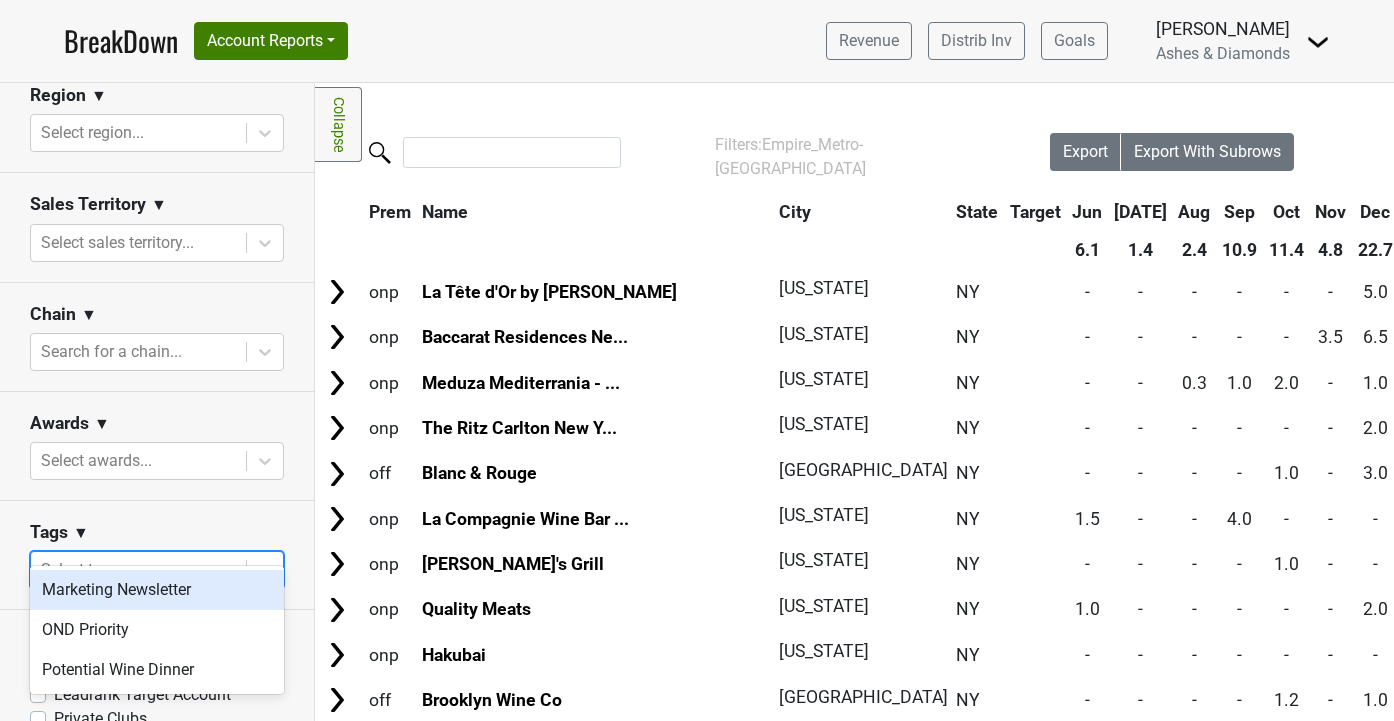 click at bounding box center [138, 570] 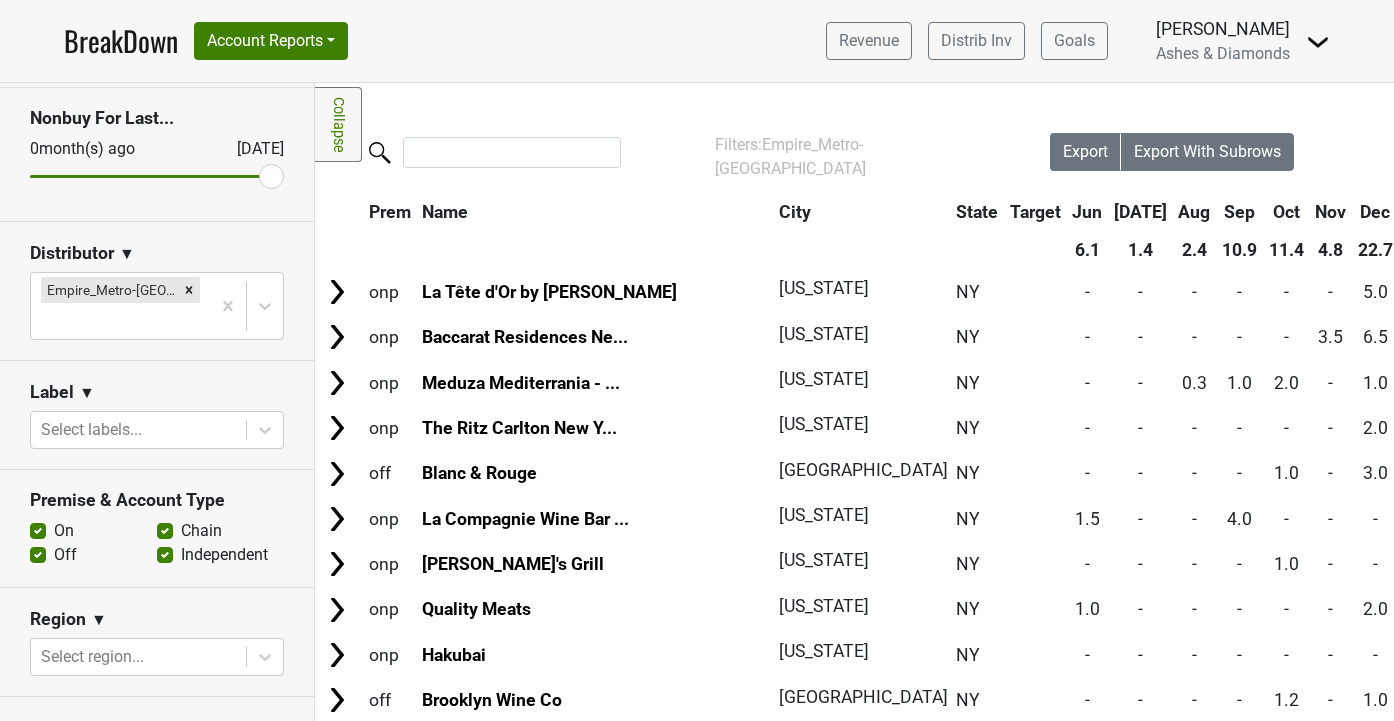 scroll, scrollTop: 205, scrollLeft: 0, axis: vertical 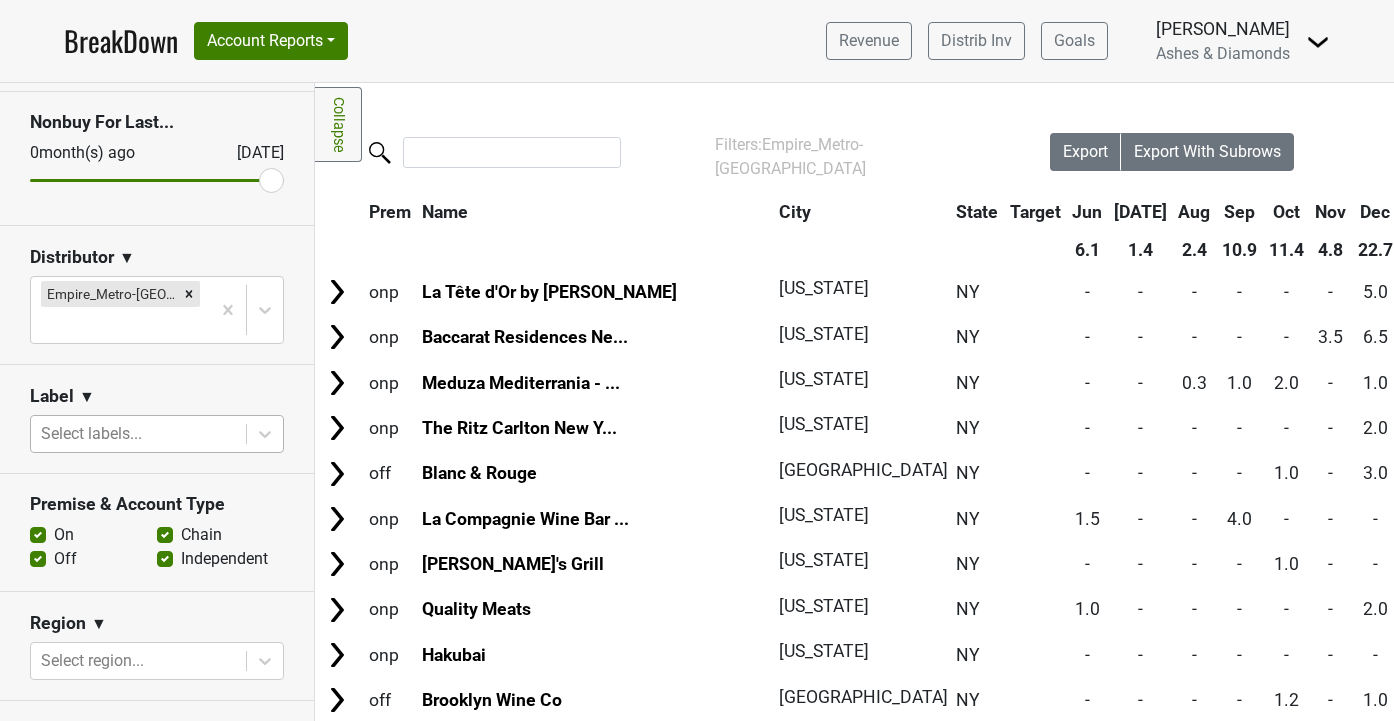 click on "Select labels..." at bounding box center [138, 434] 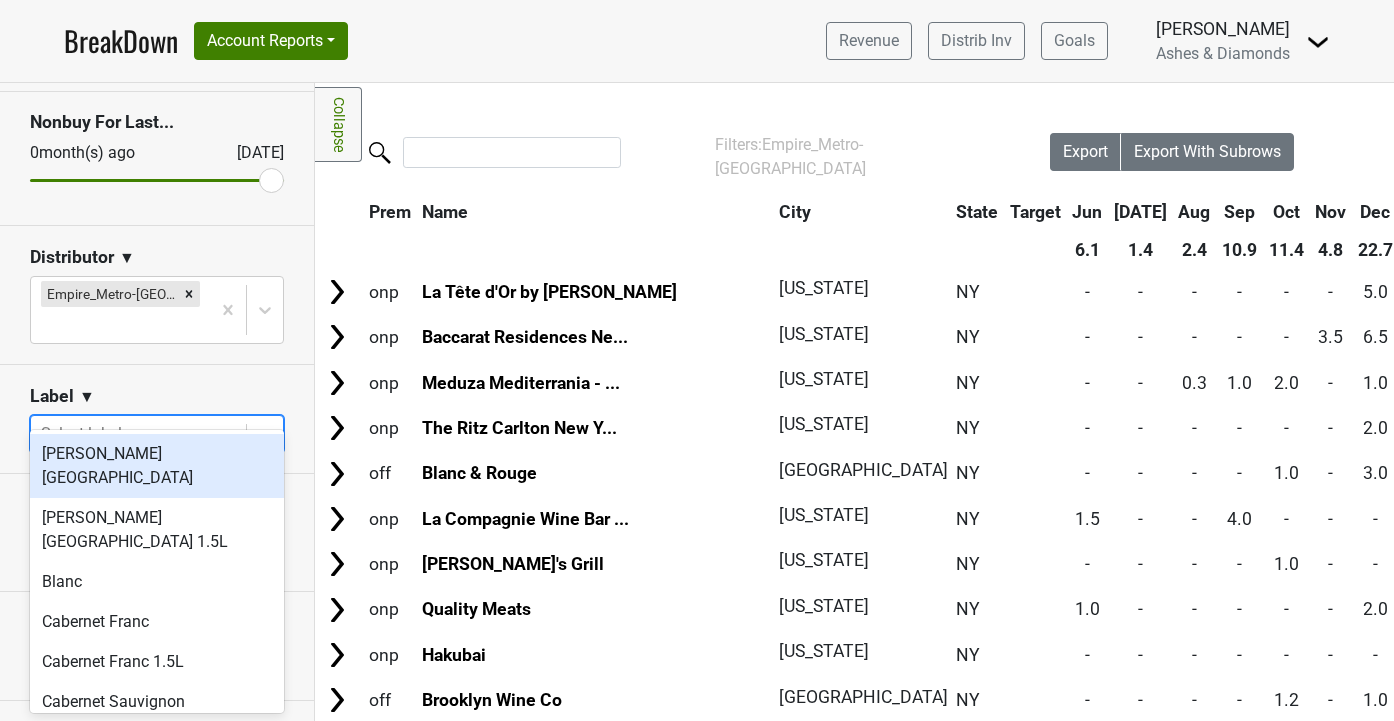 click on "Select labels..." at bounding box center (138, 434) 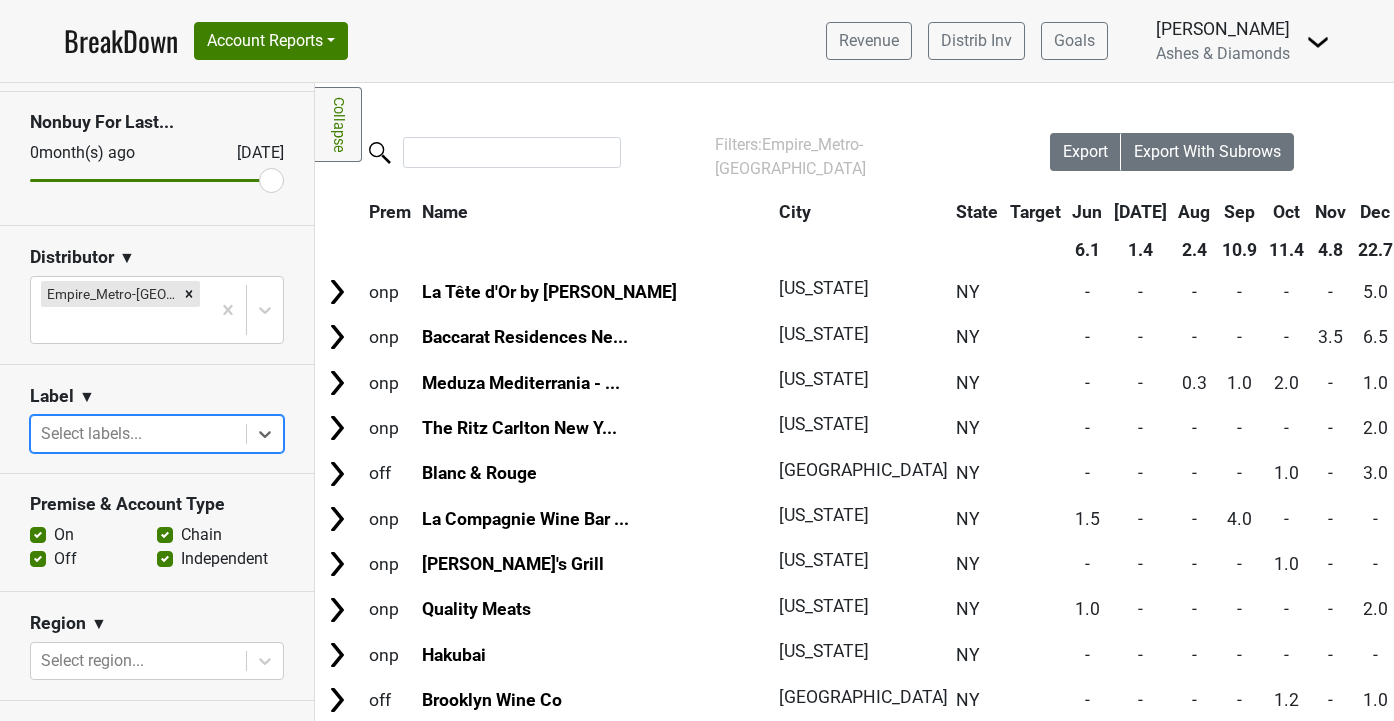 scroll, scrollTop: 0, scrollLeft: 0, axis: both 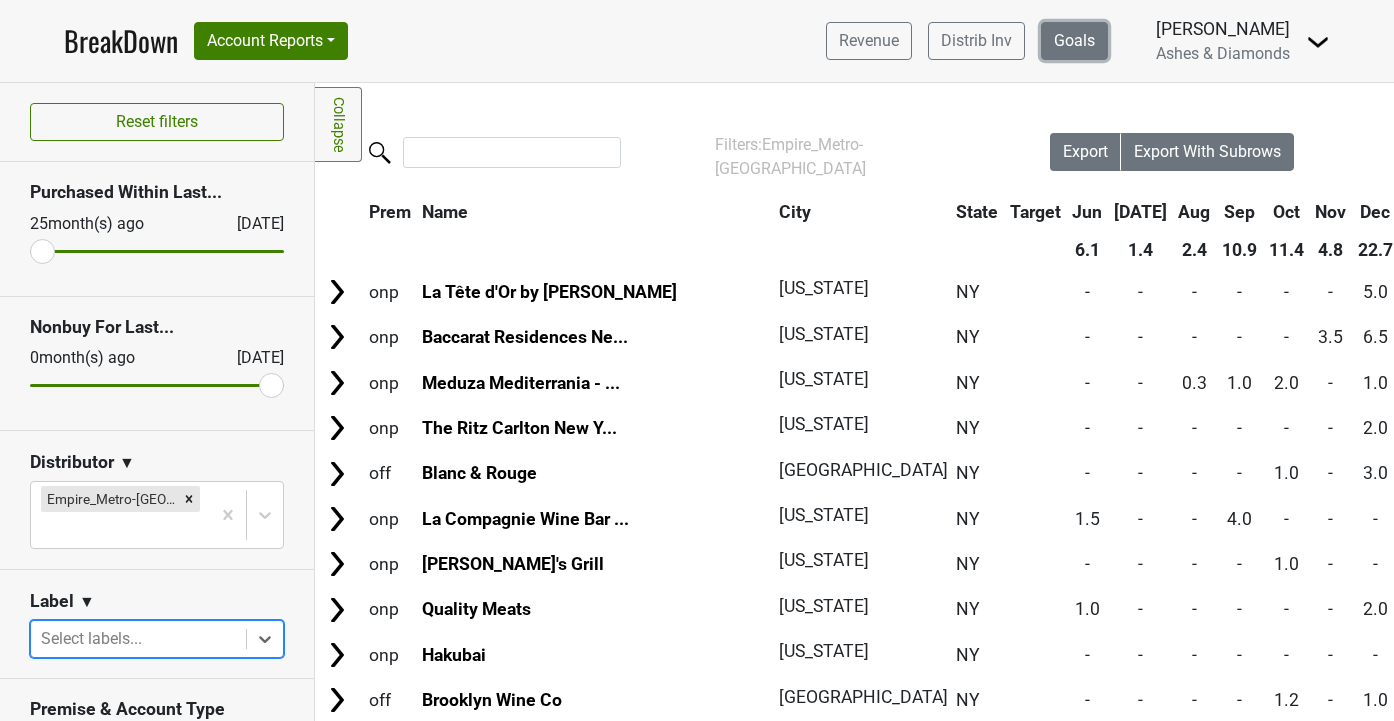 click on "Goals" at bounding box center [1074, 41] 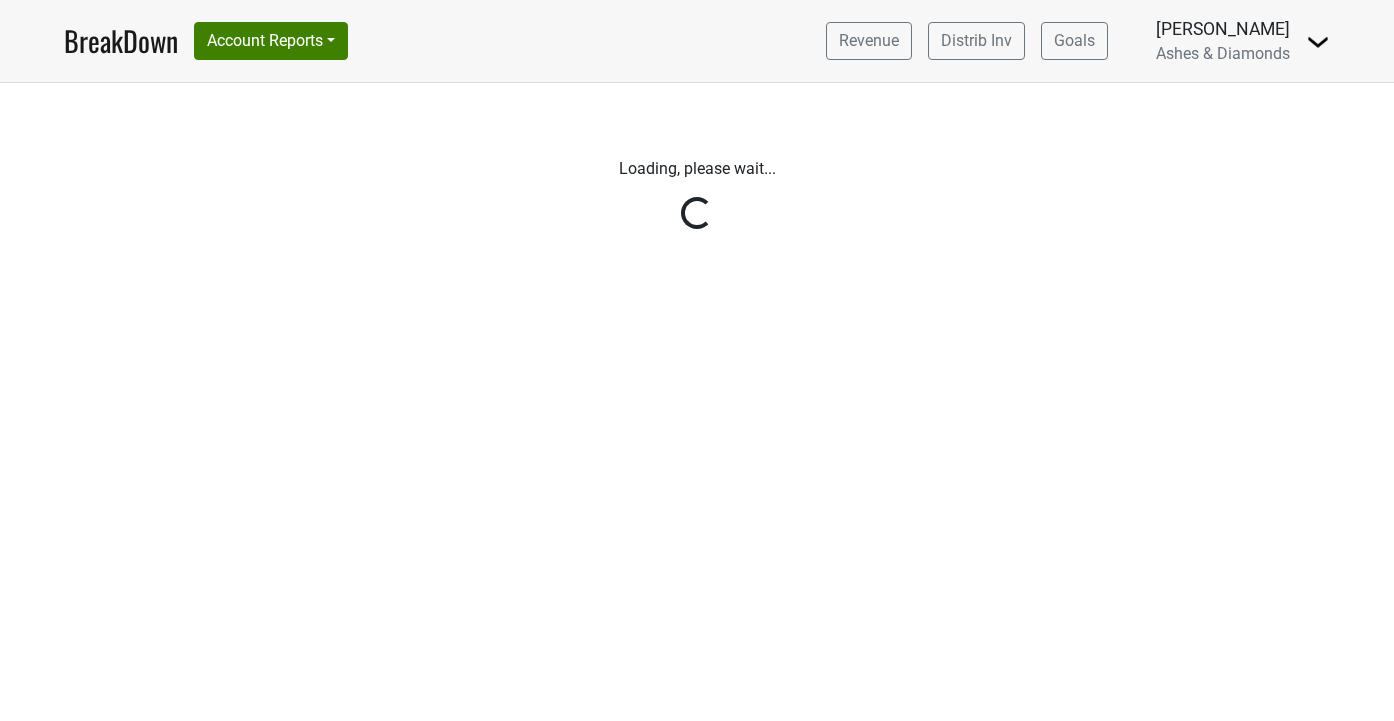 scroll, scrollTop: 0, scrollLeft: 0, axis: both 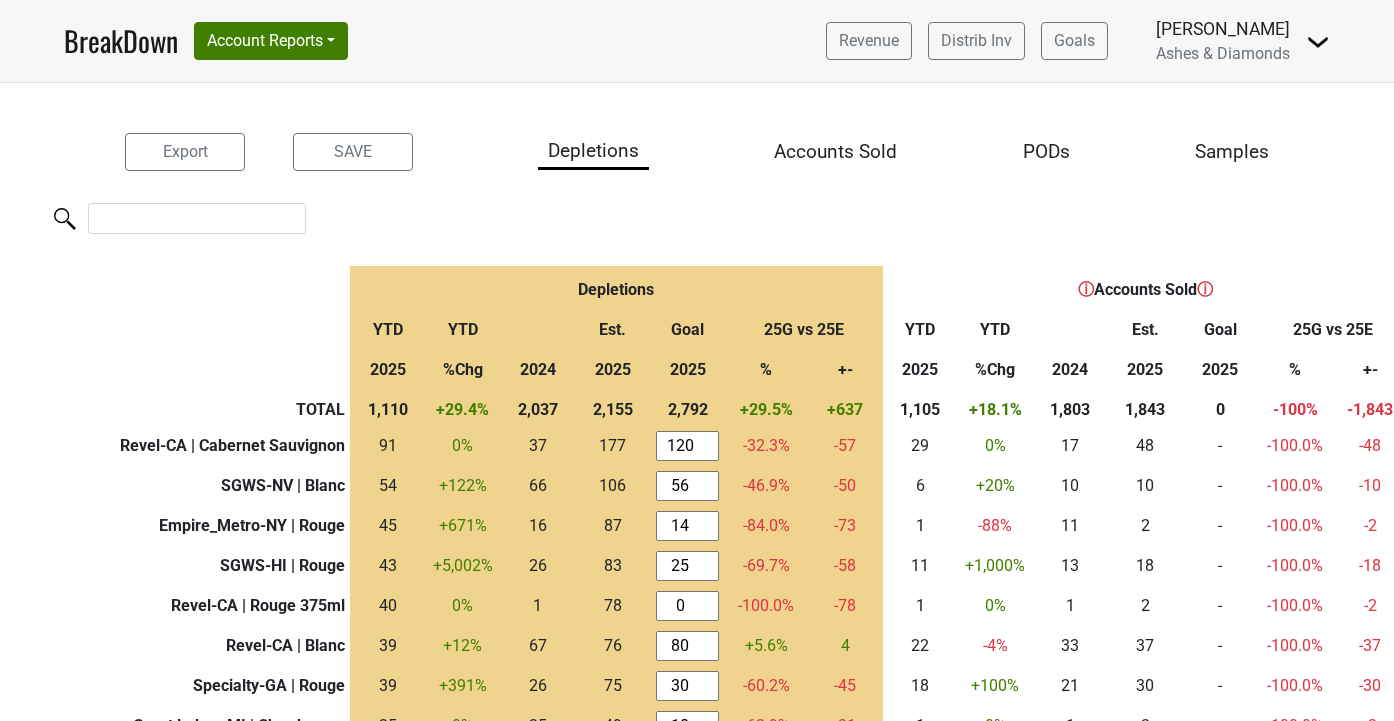 click on "Accounts Sold" at bounding box center (835, 152) 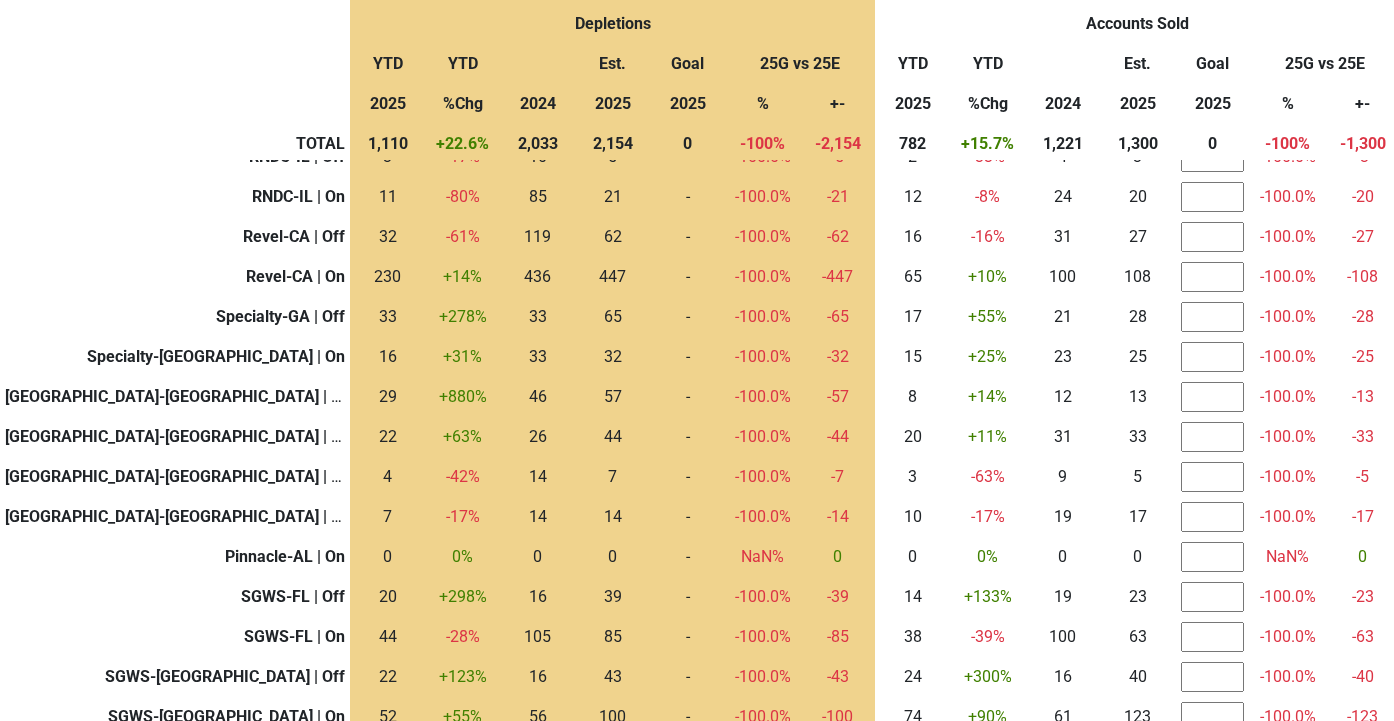 scroll, scrollTop: 0, scrollLeft: 0, axis: both 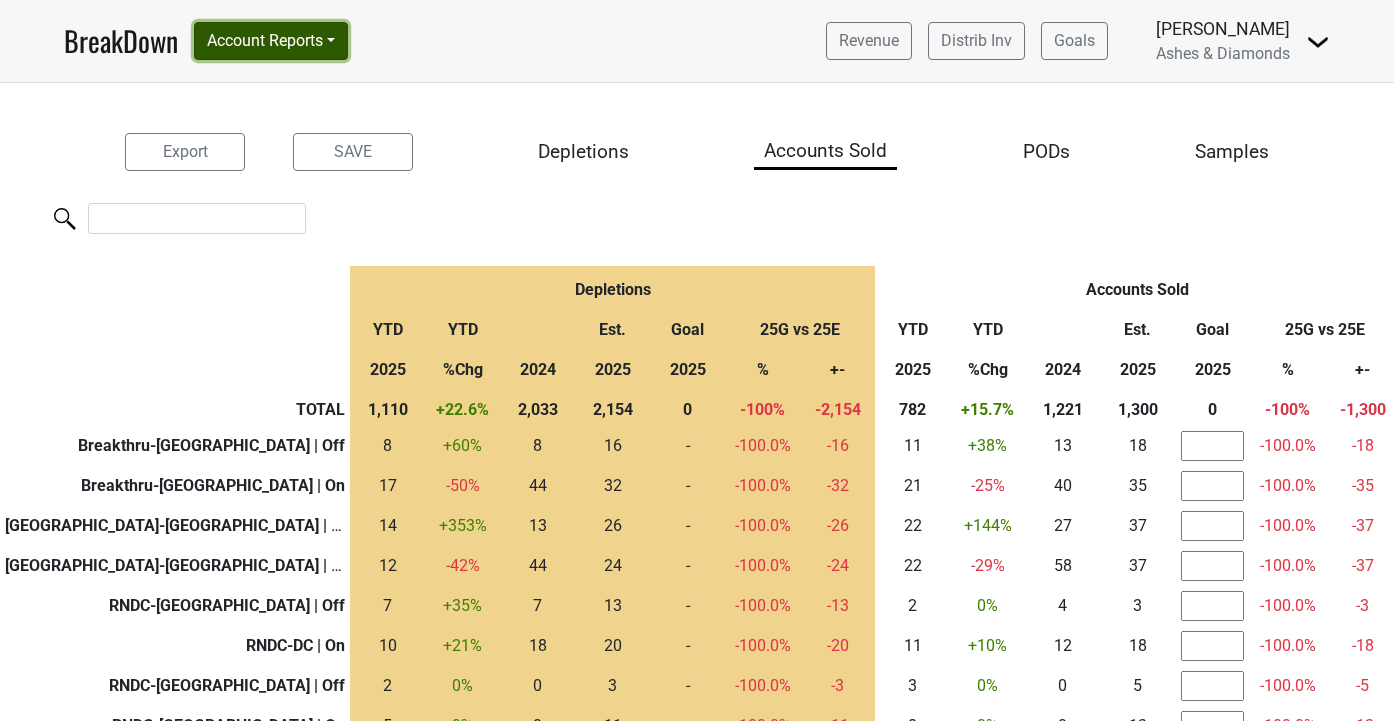 click on "Account Reports" at bounding box center [271, 41] 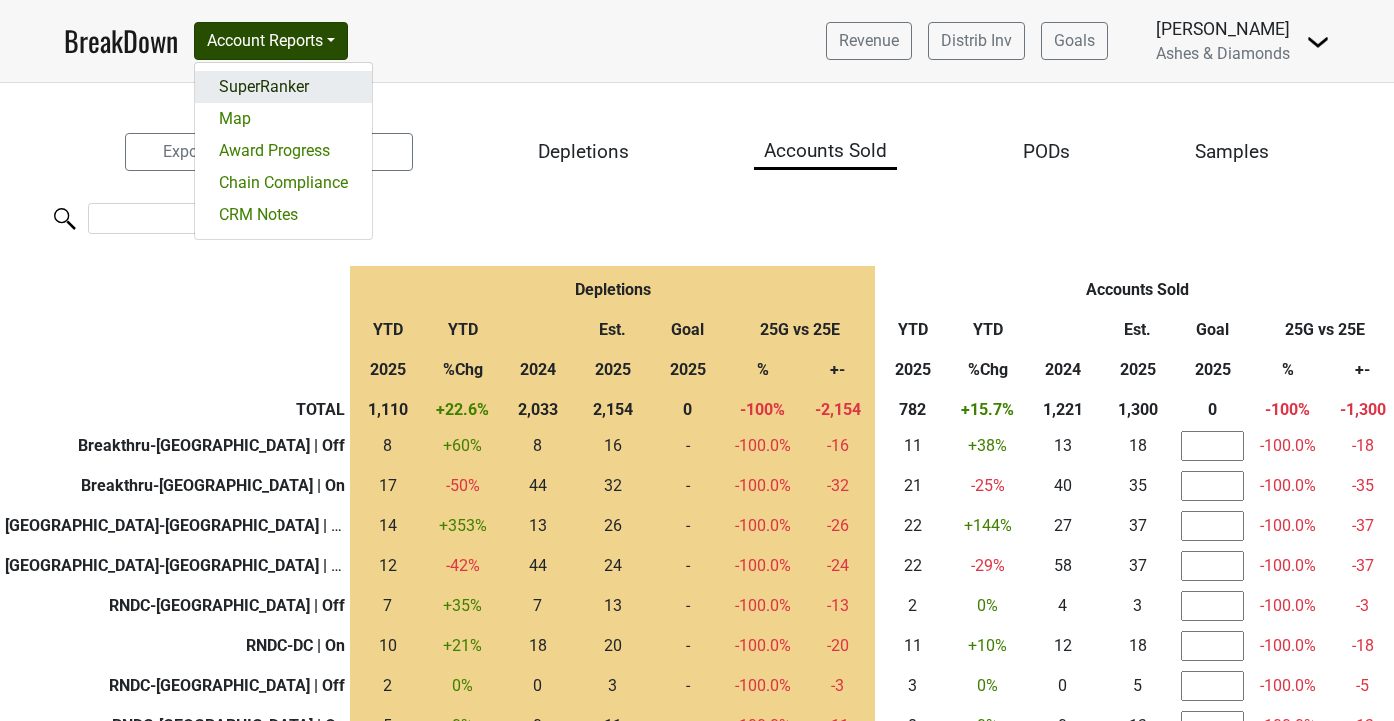 click on "SuperRanker" at bounding box center [283, 87] 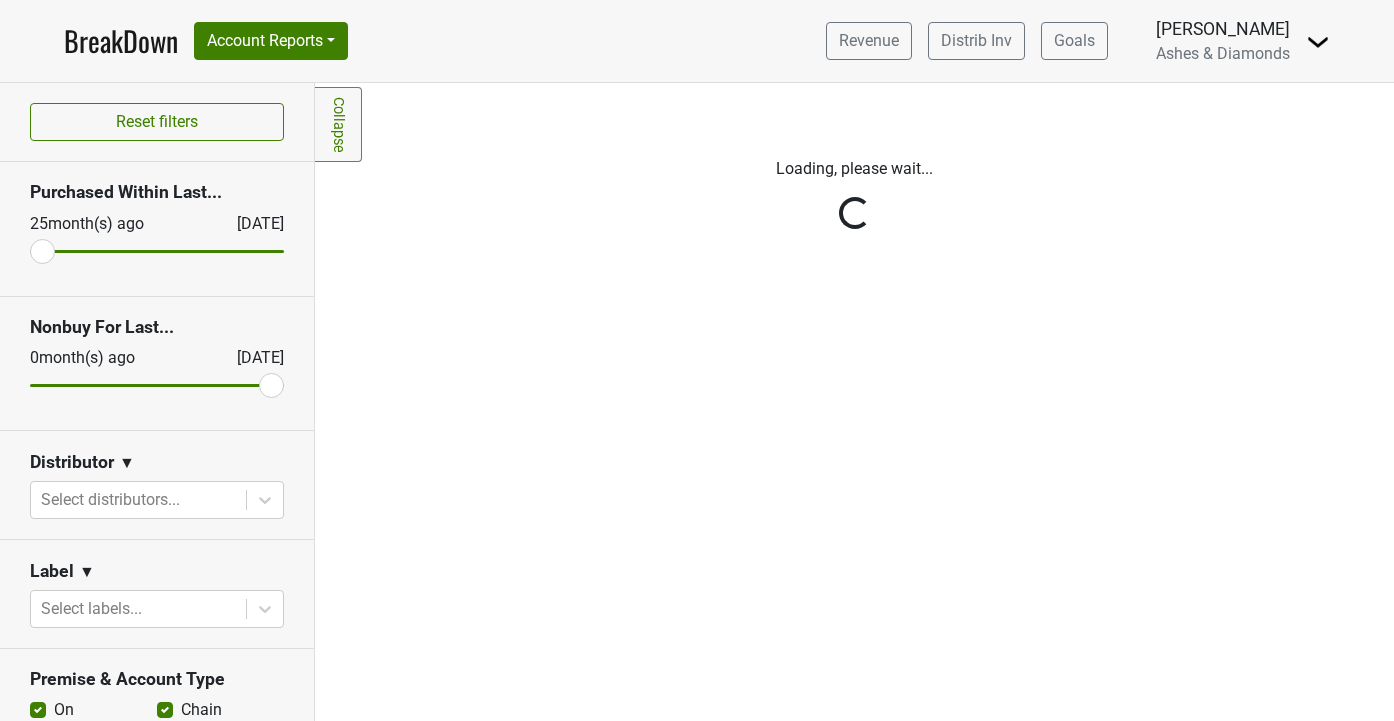 scroll, scrollTop: 0, scrollLeft: 0, axis: both 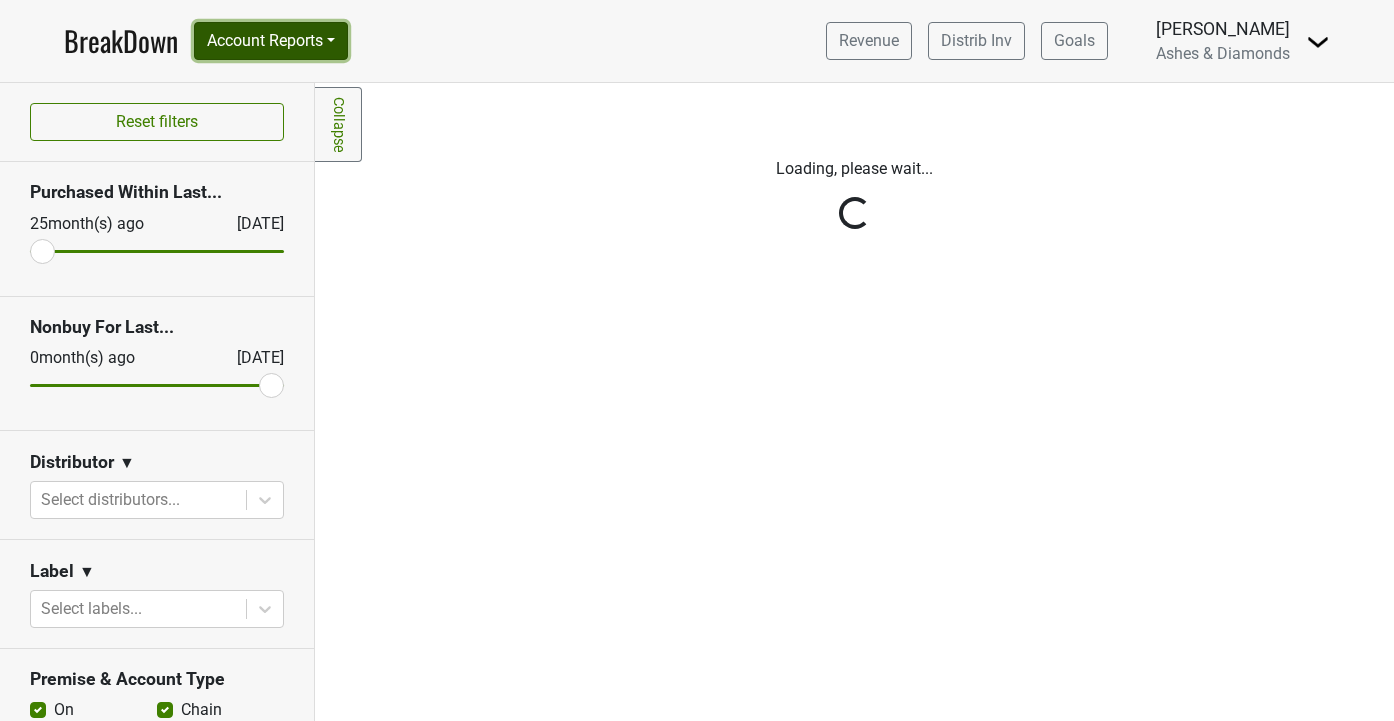 click on "Account Reports" at bounding box center [271, 41] 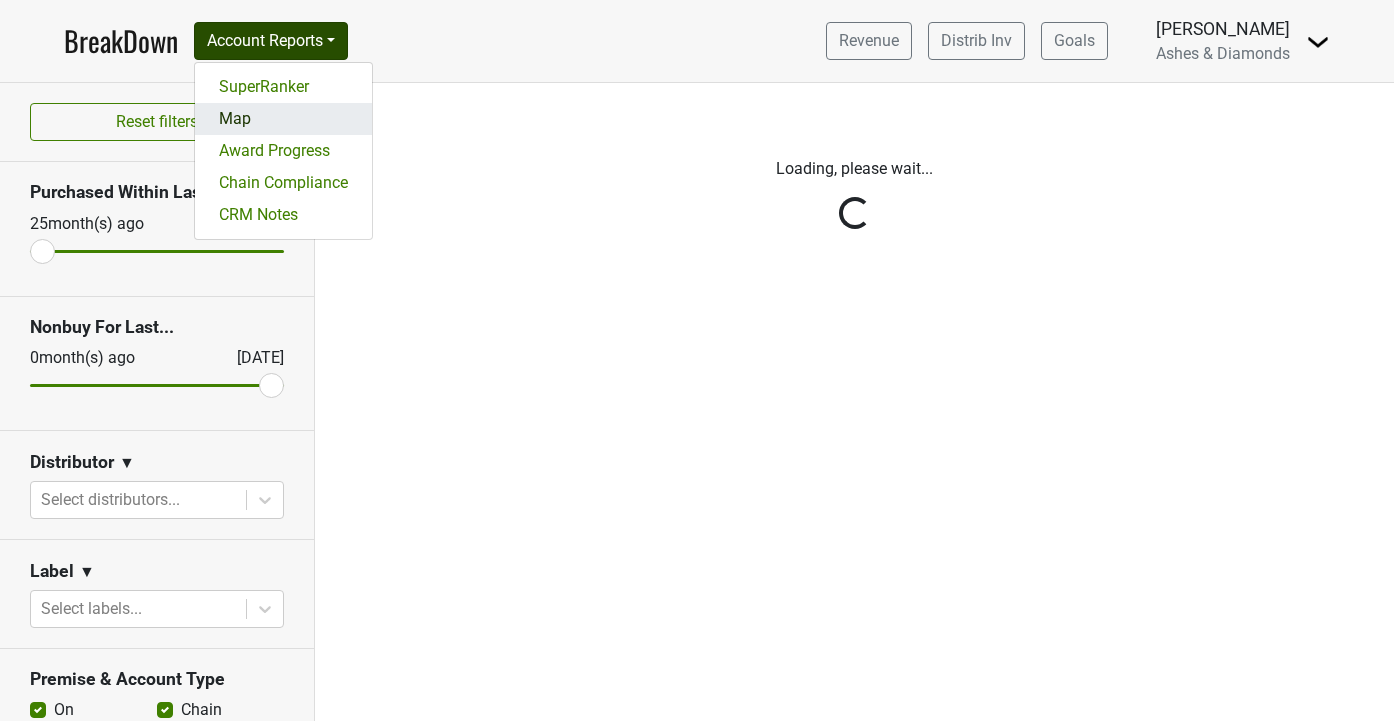 click on "Map" at bounding box center [283, 119] 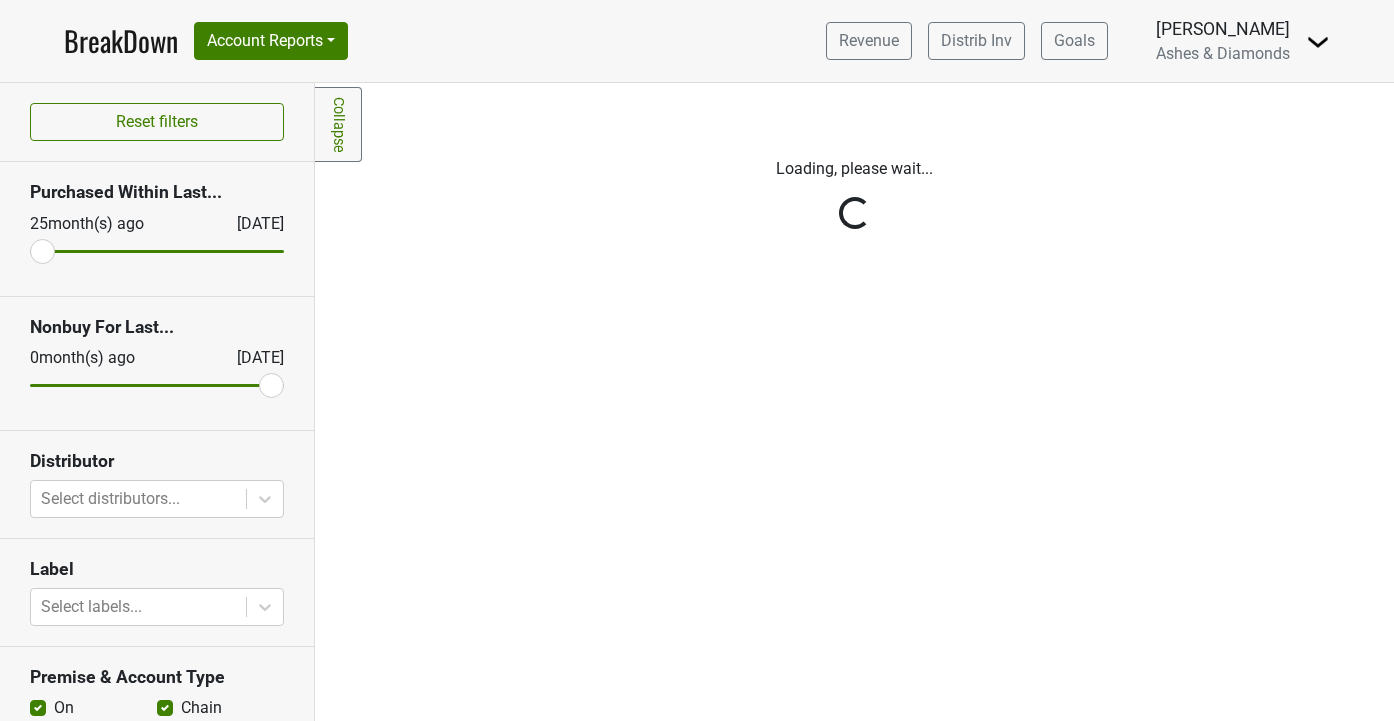 scroll, scrollTop: 0, scrollLeft: 0, axis: both 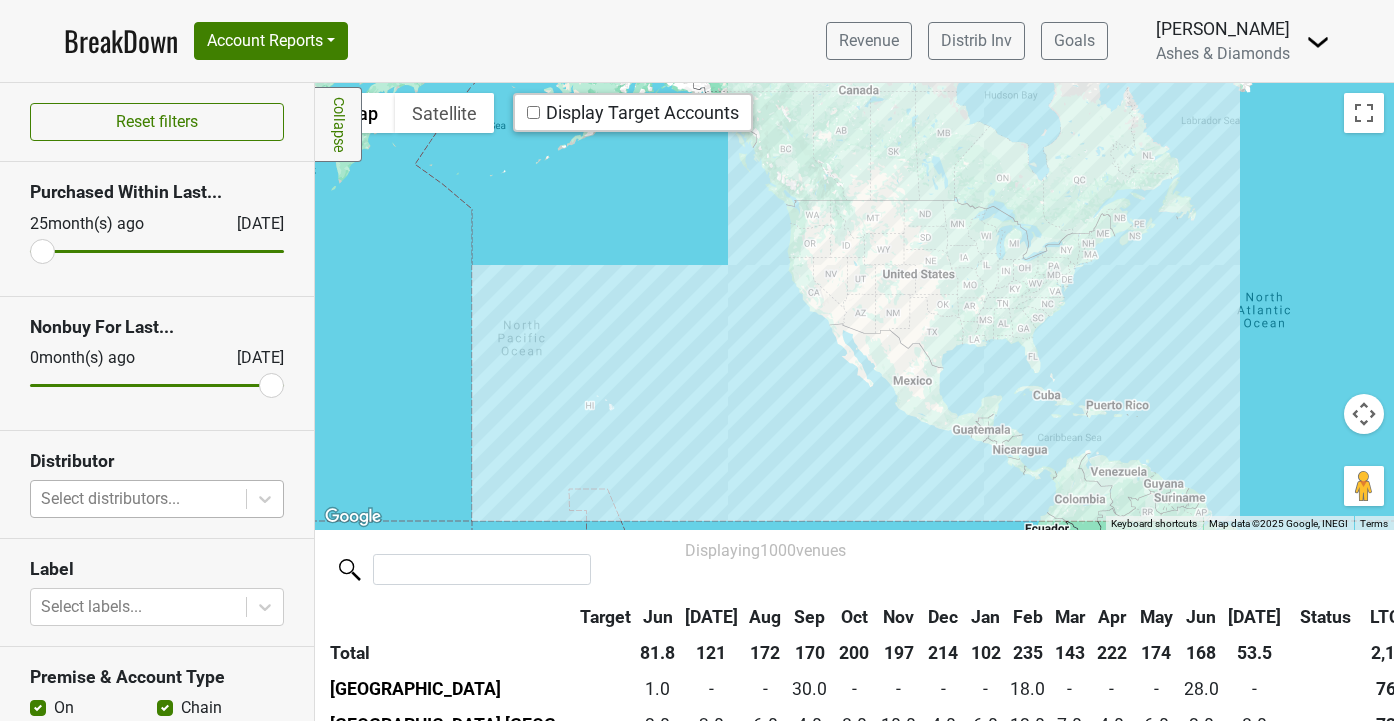 click at bounding box center [138, 499] 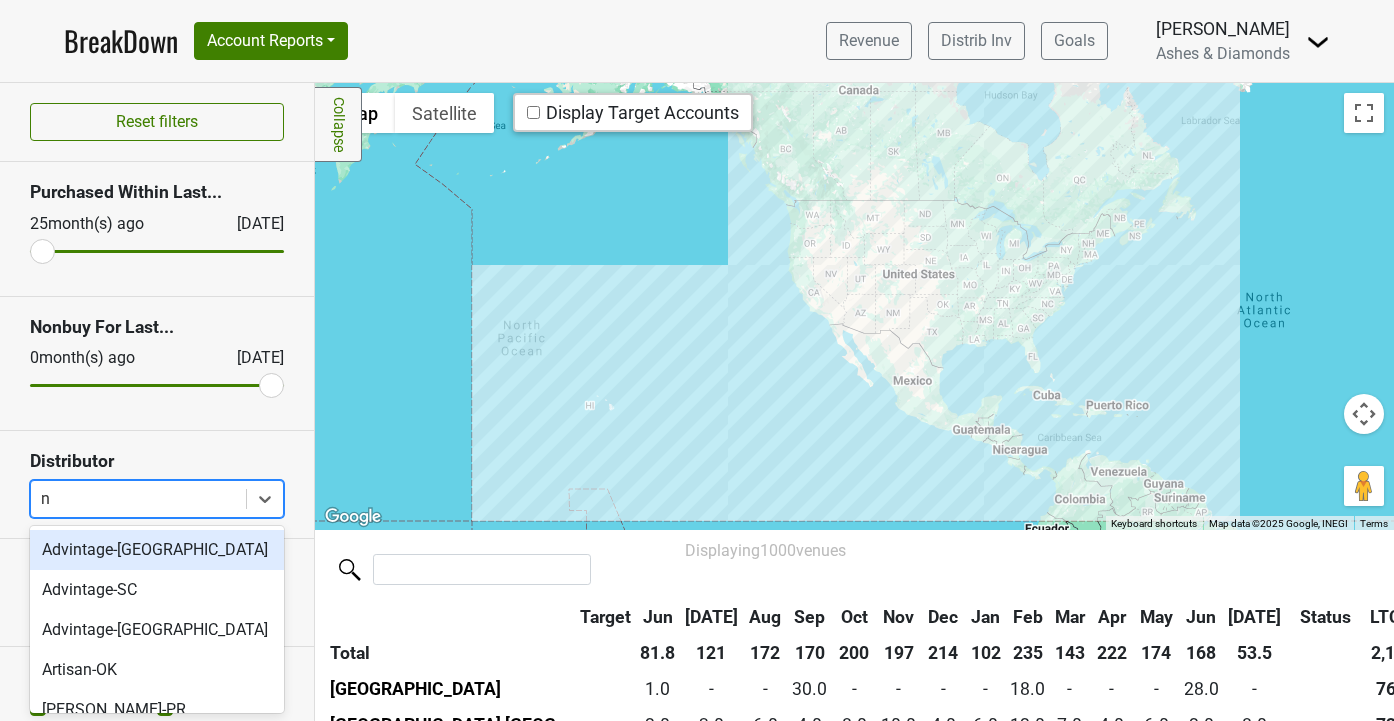 type on "ny" 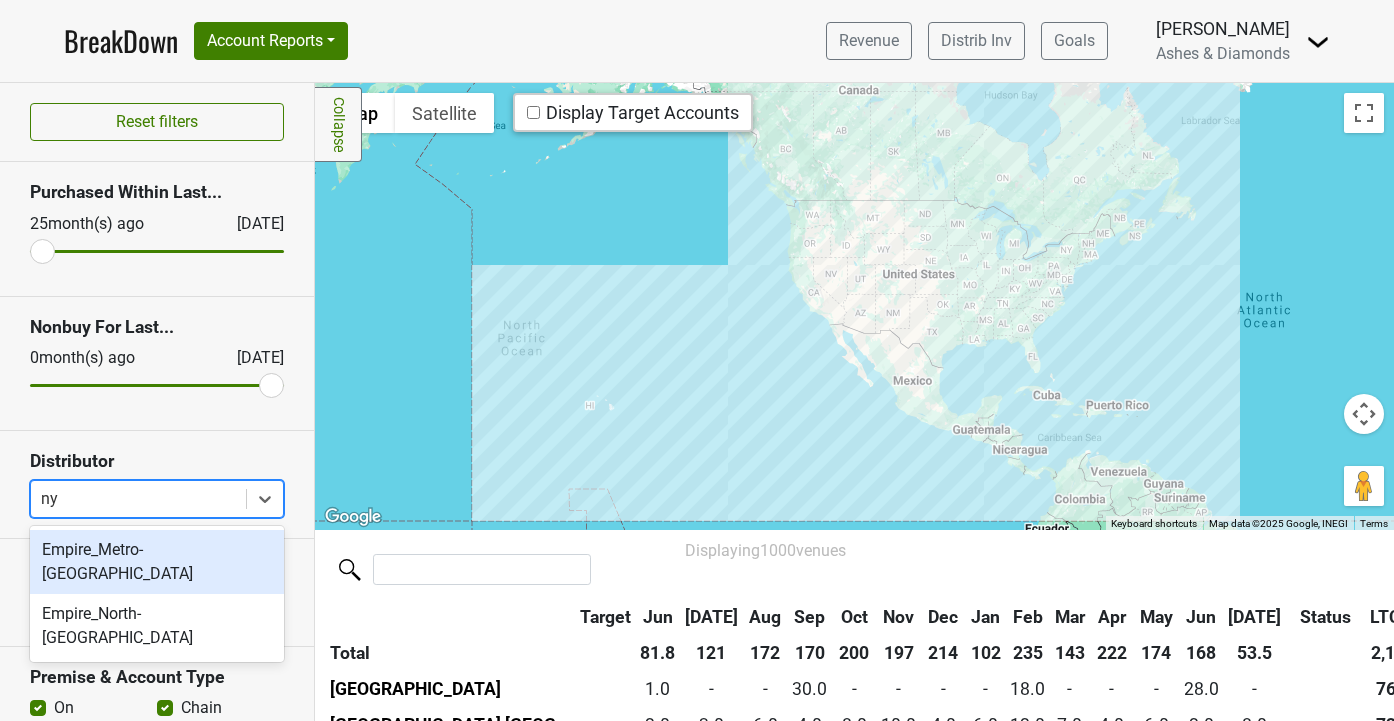 click on "Empire_Metro-[GEOGRAPHIC_DATA]" at bounding box center (157, 562) 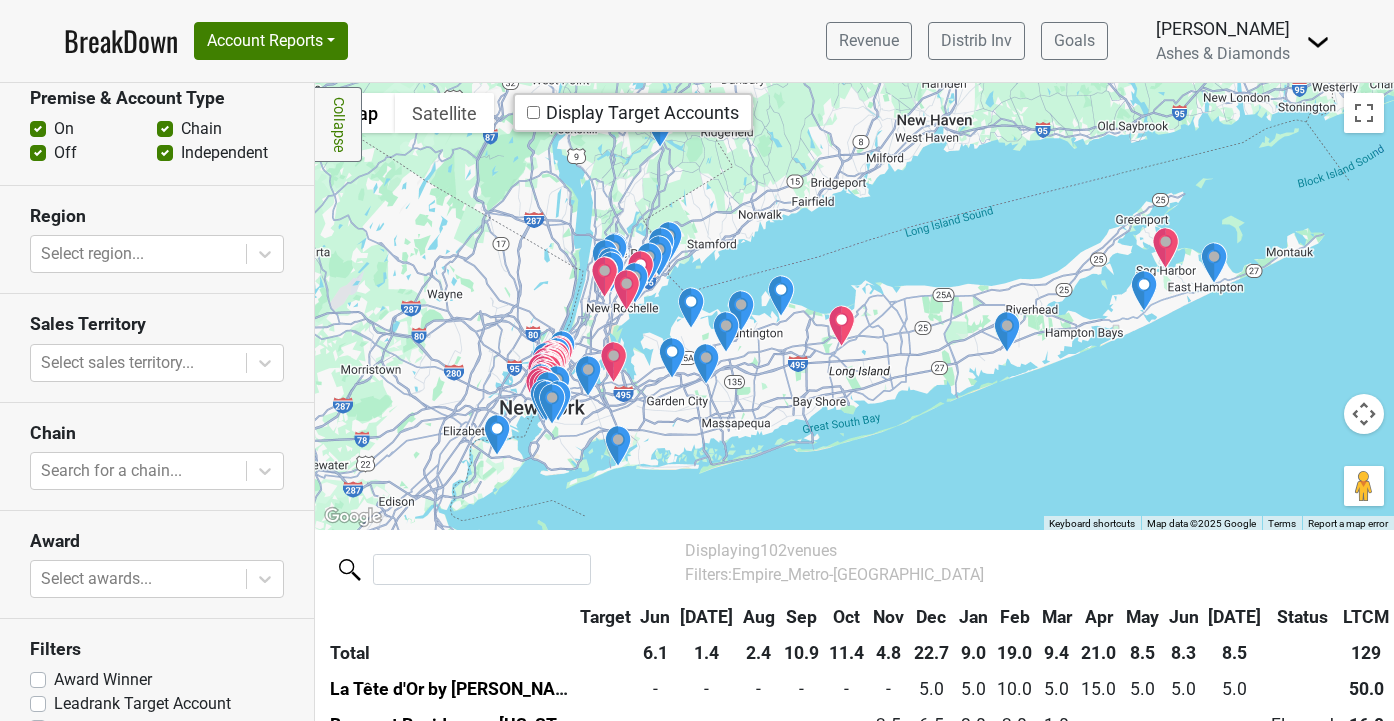 scroll, scrollTop: 618, scrollLeft: 0, axis: vertical 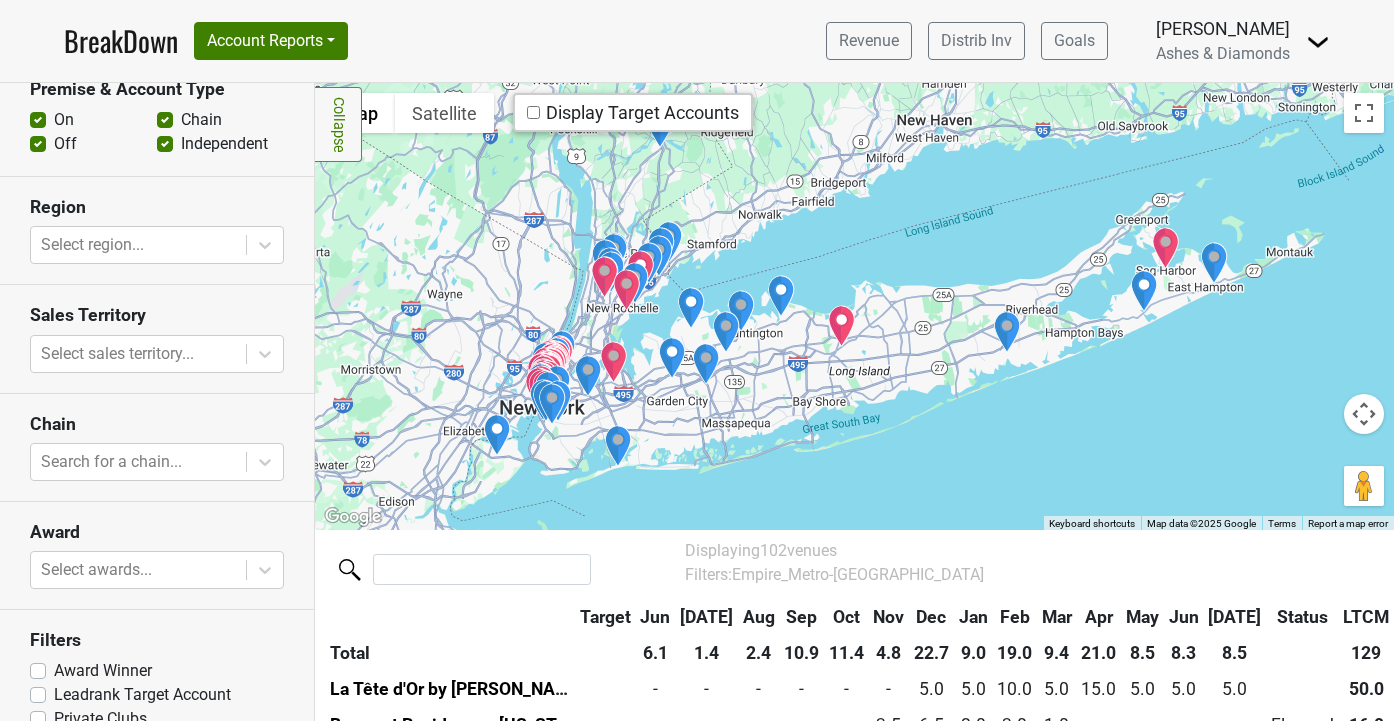 click on "Leadrank Target Account" at bounding box center [142, 695] 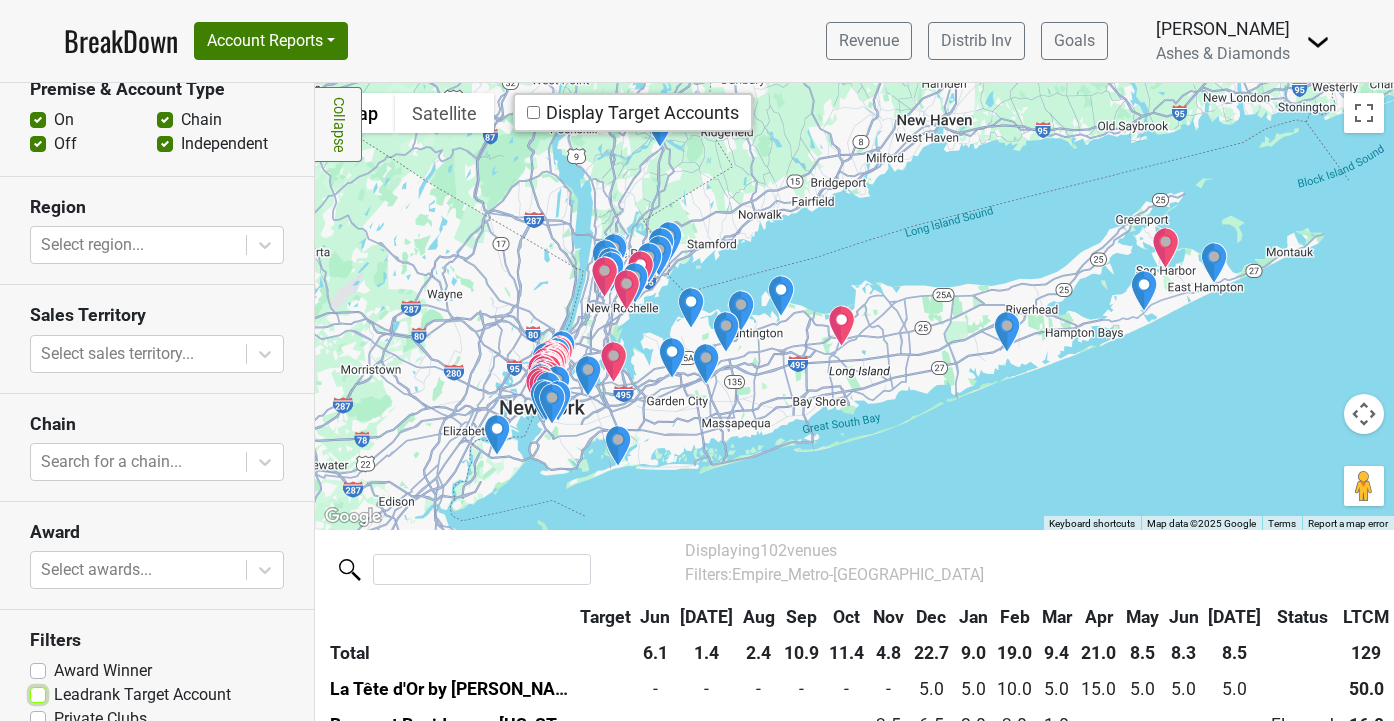 click on "Leadrank Target Account" at bounding box center (38, 693) 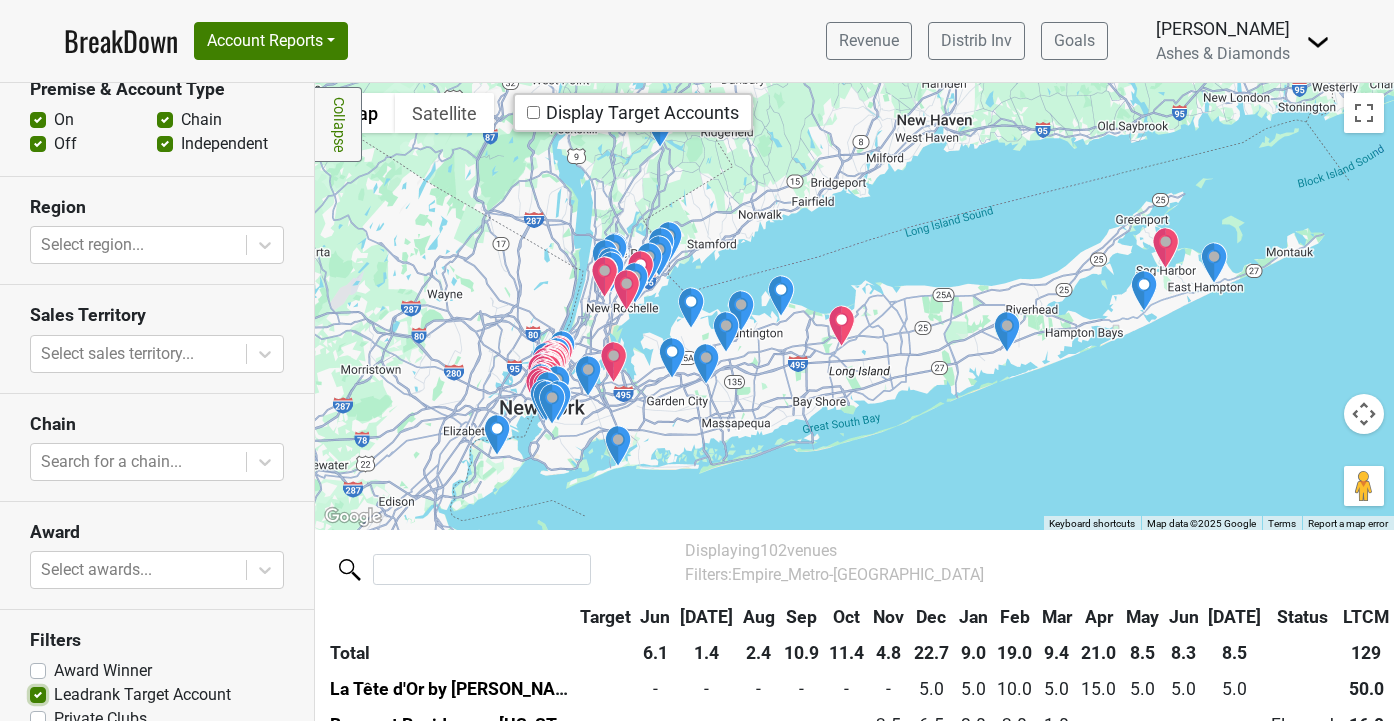 checkbox on "true" 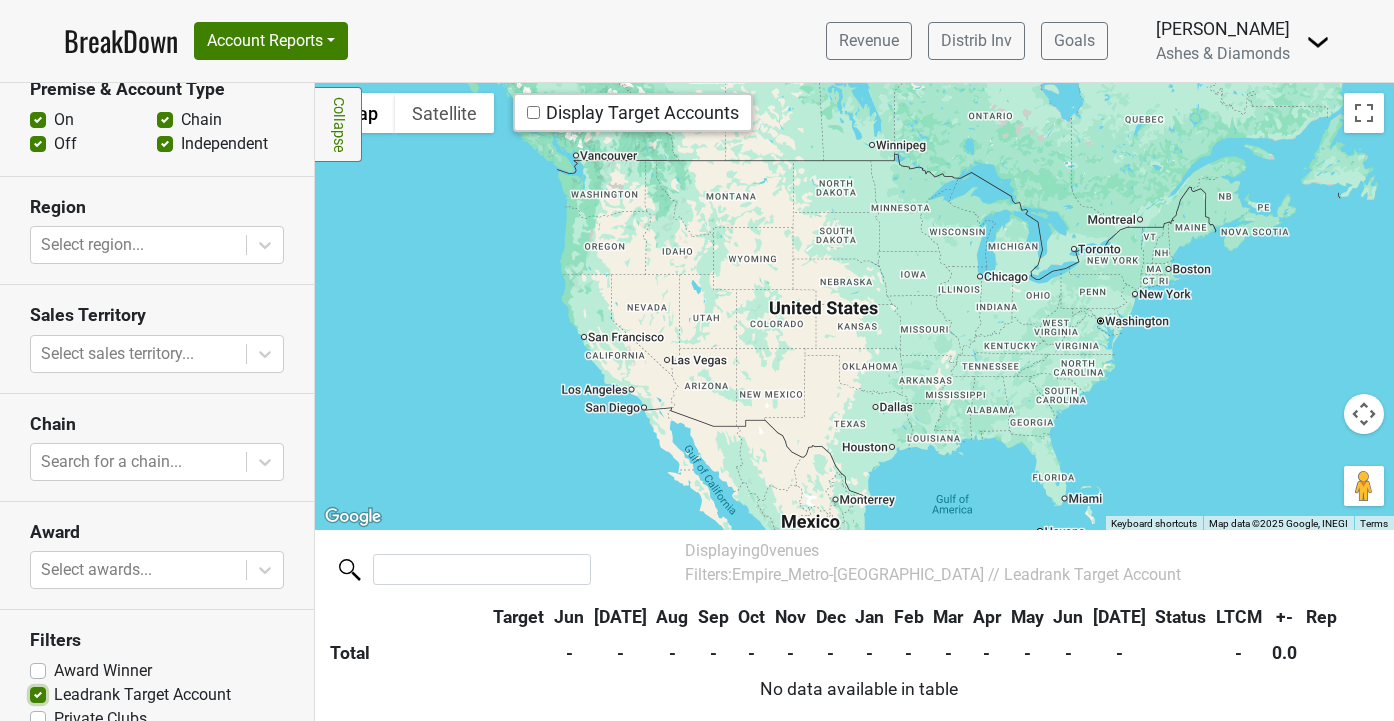 scroll, scrollTop: 451, scrollLeft: 0, axis: vertical 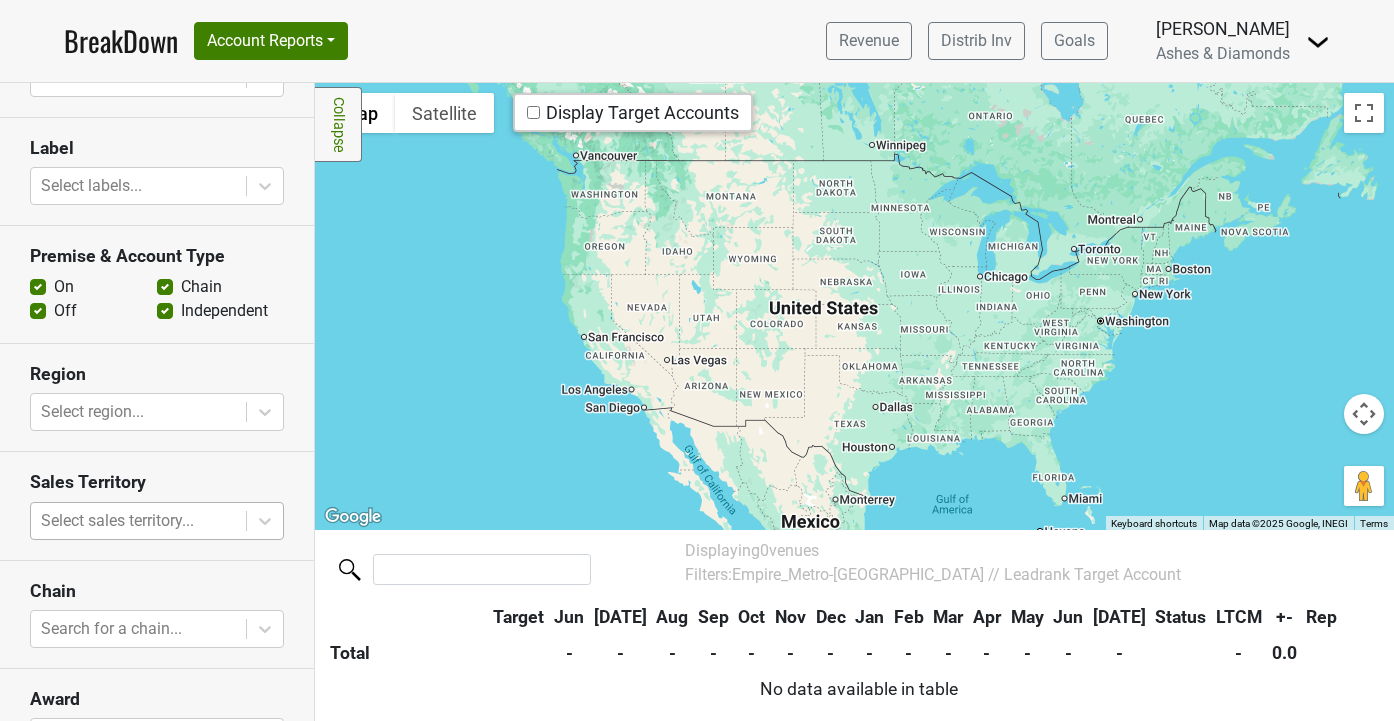click on "Select sales territory..." at bounding box center (138, 521) 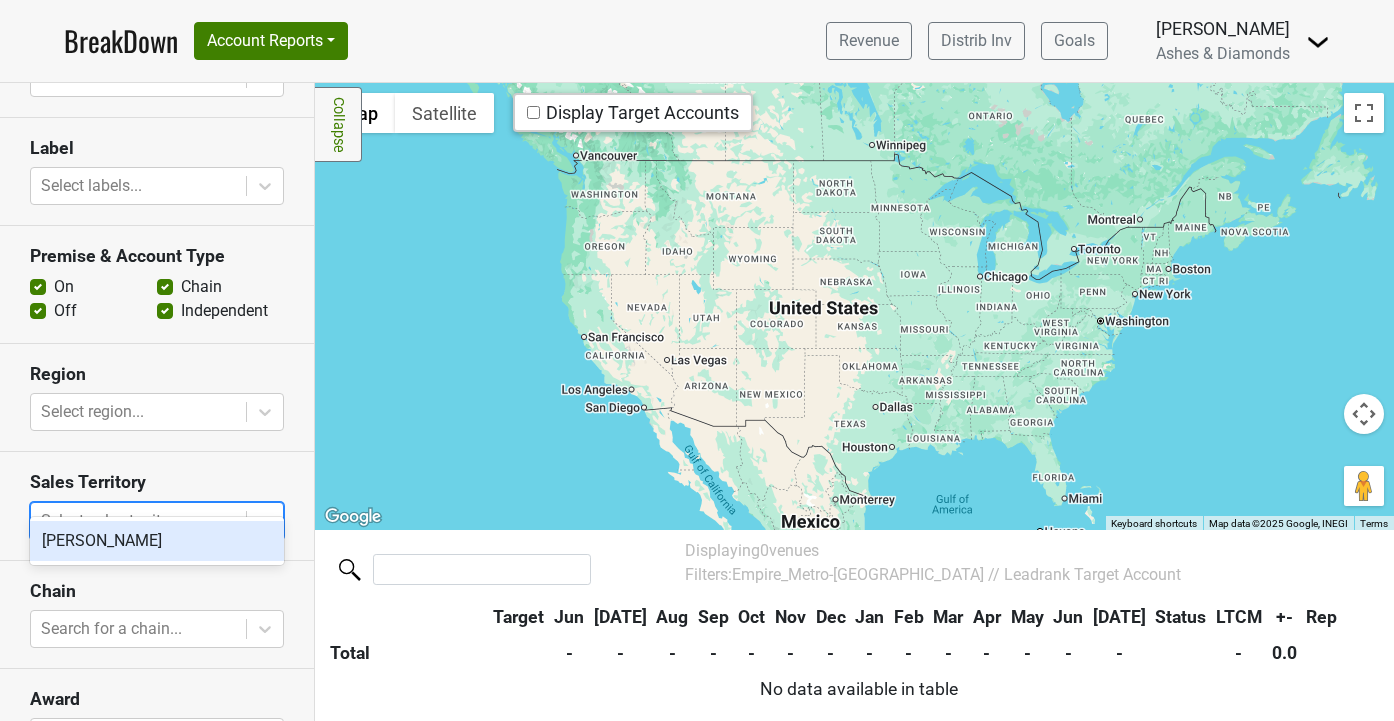 click on "Sales Territory option [PERSON_NAME] focused, 1 of 1. 1 result available. Use Up and Down to choose options, press Enter to select the currently focused option, press Escape to exit the menu, press Tab to select the option and exit the menu. Select sales territory..." at bounding box center [157, 506] 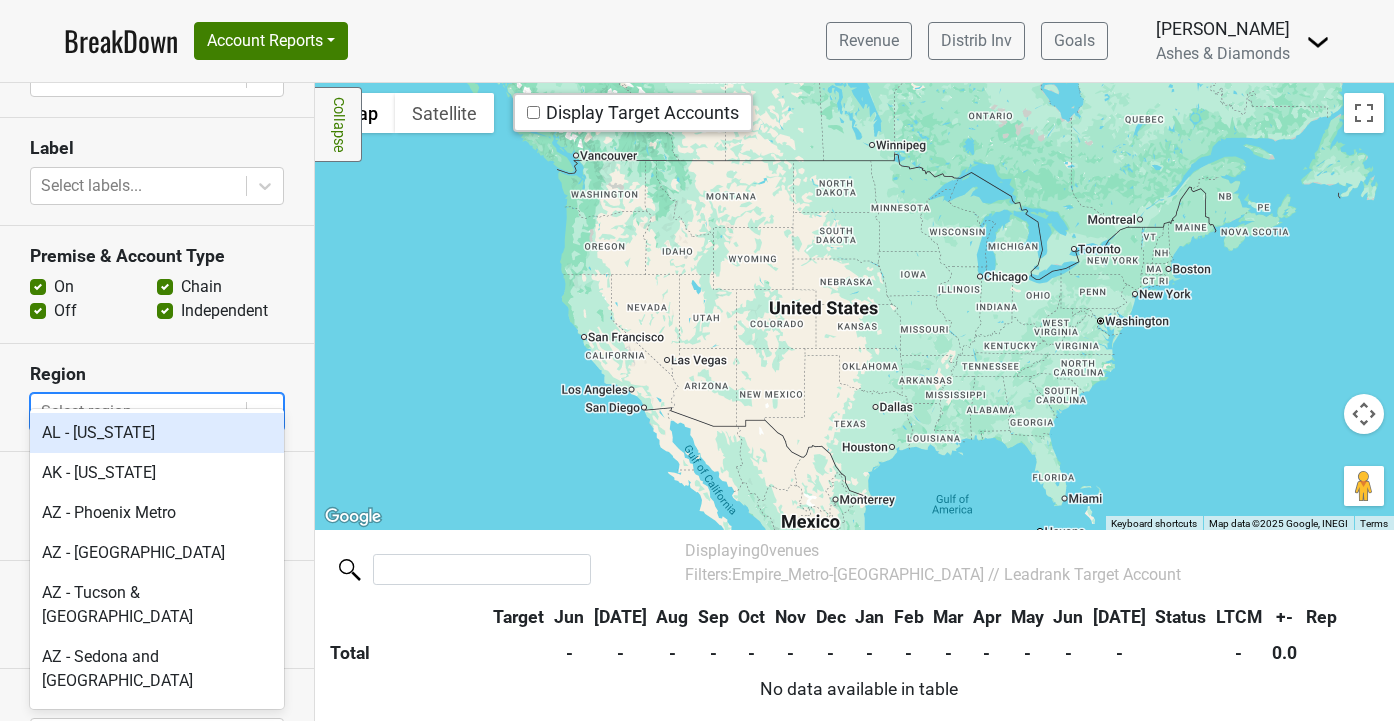 click at bounding box center (138, 412) 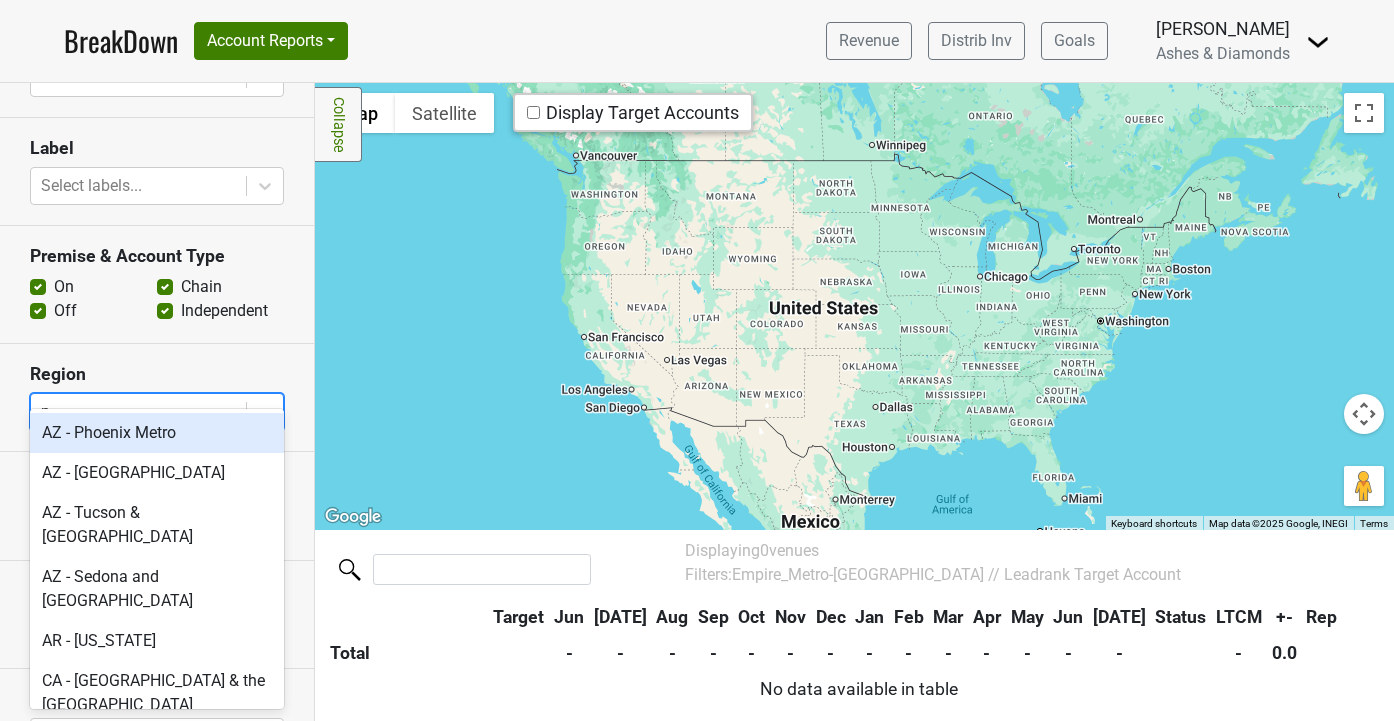 type on "ny" 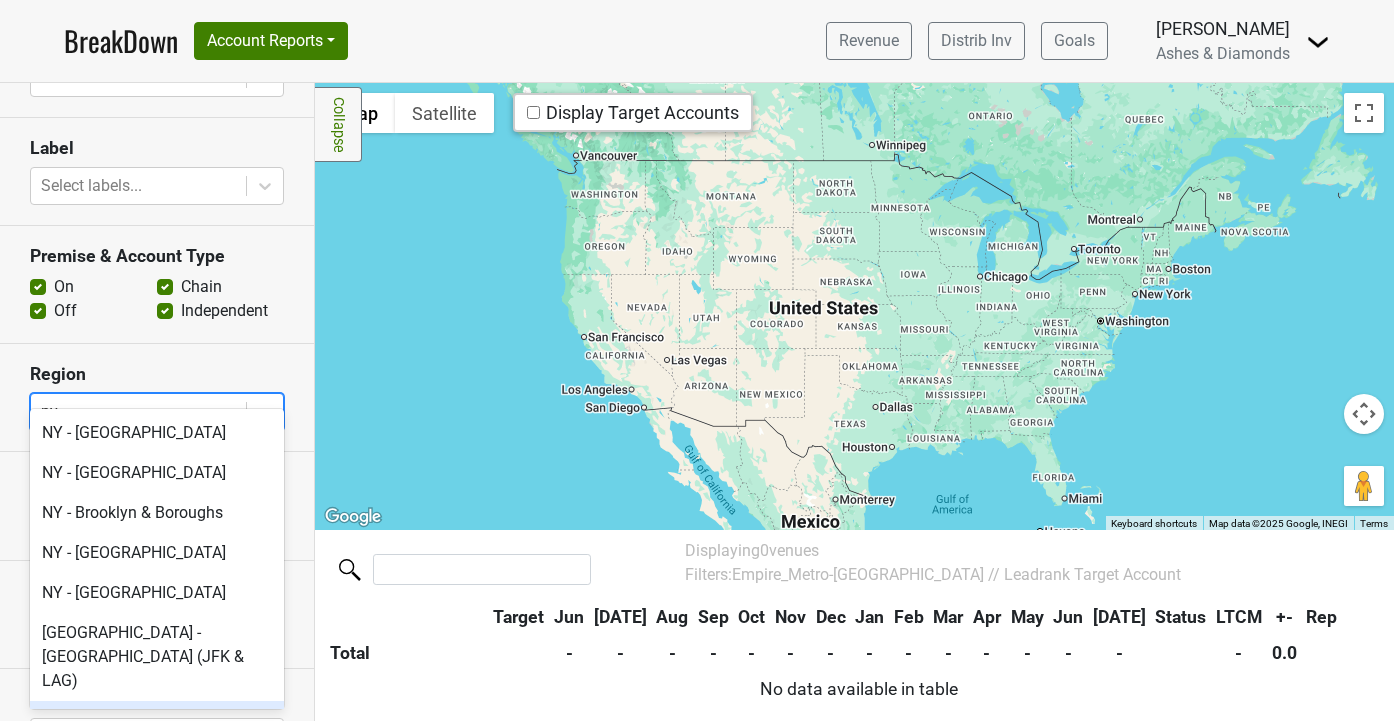 click on "NY - [GEOGRAPHIC_DATA]" at bounding box center [157, 721] 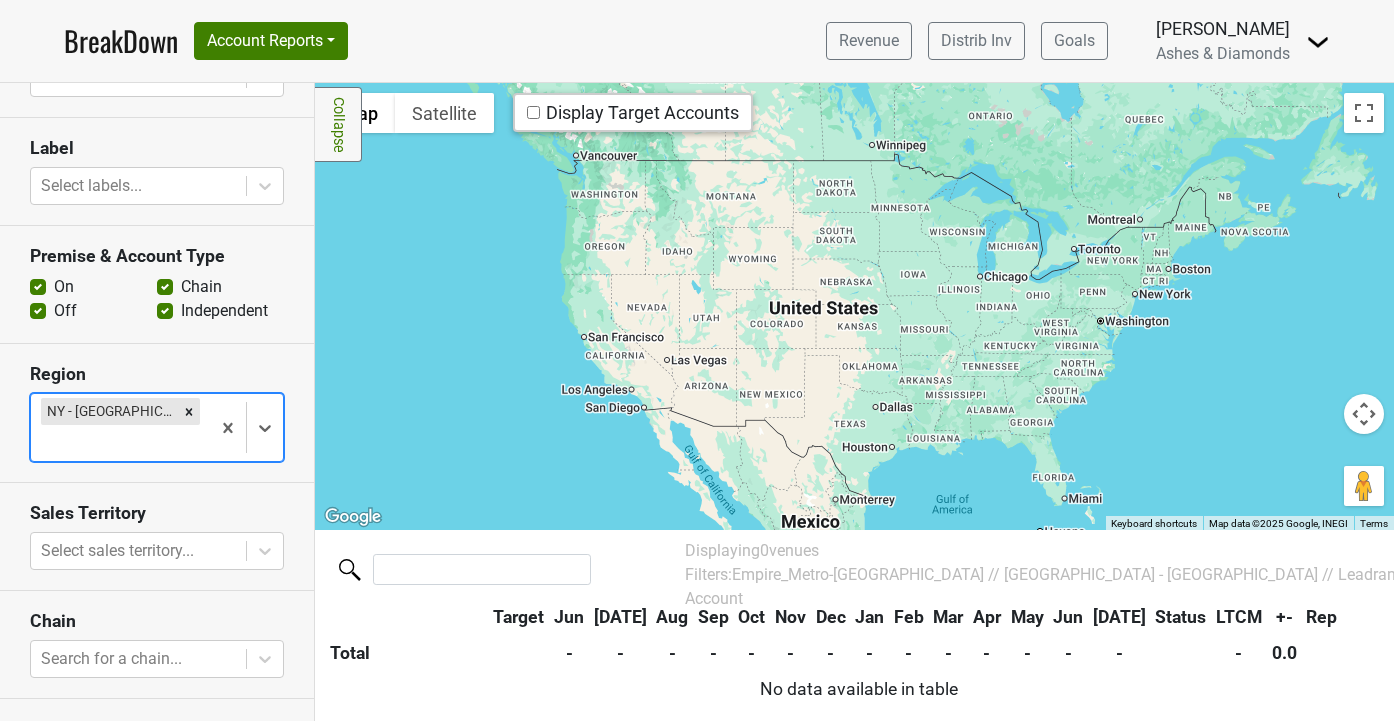 click on "Display Target Accounts" at bounding box center [633, 112] 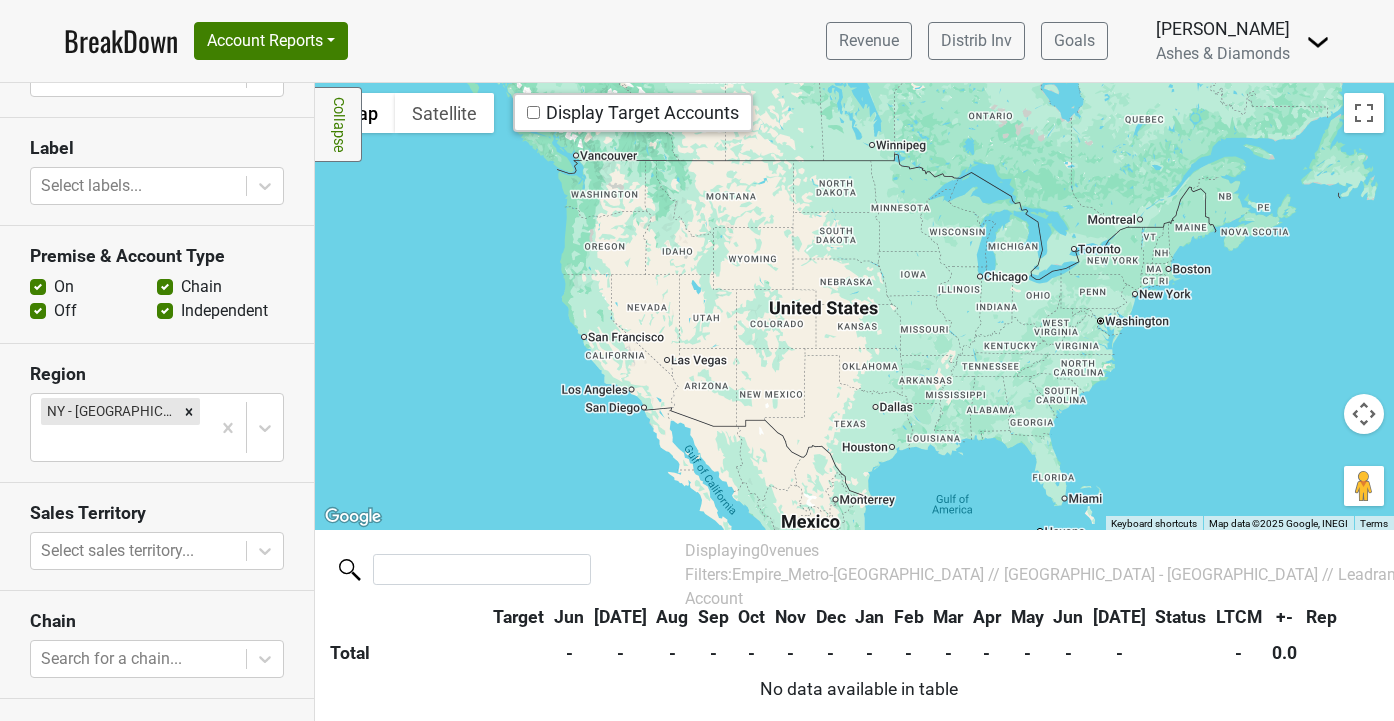click on "Display Target Accounts" at bounding box center (633, 112) 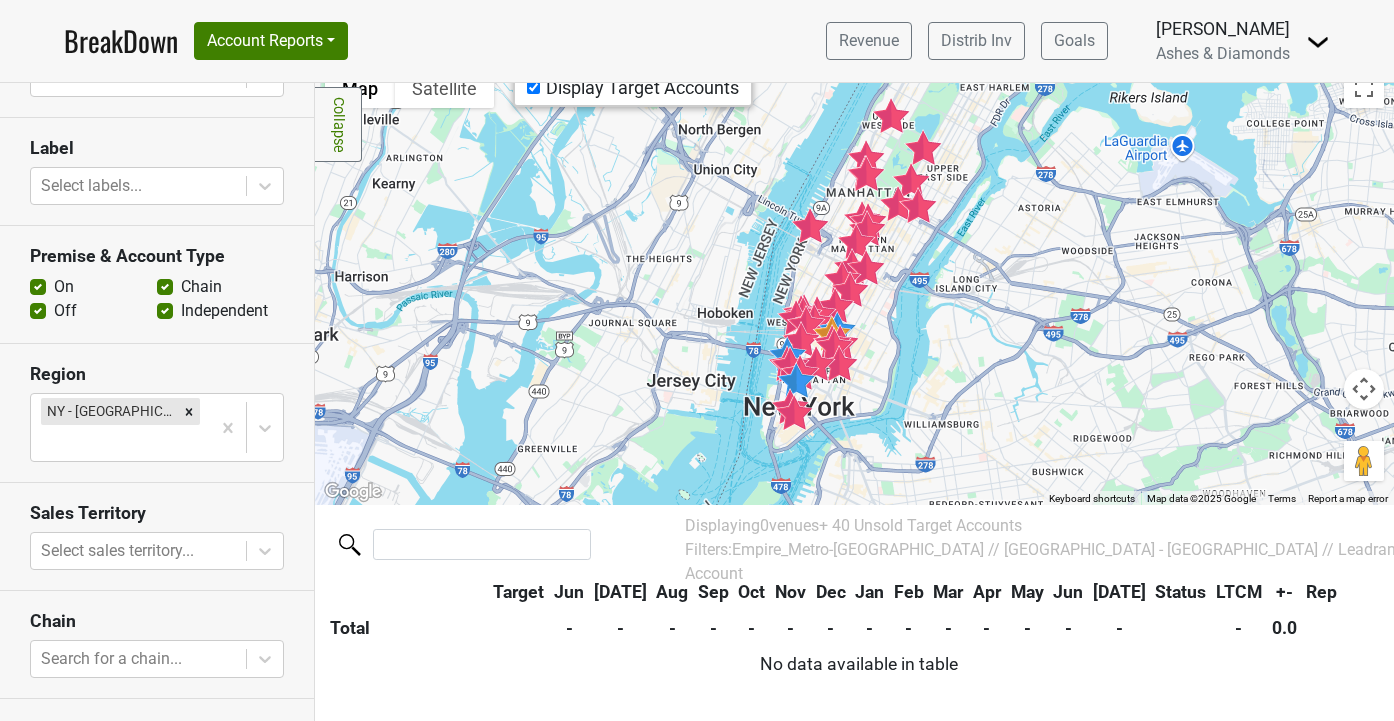 scroll, scrollTop: 0, scrollLeft: 0, axis: both 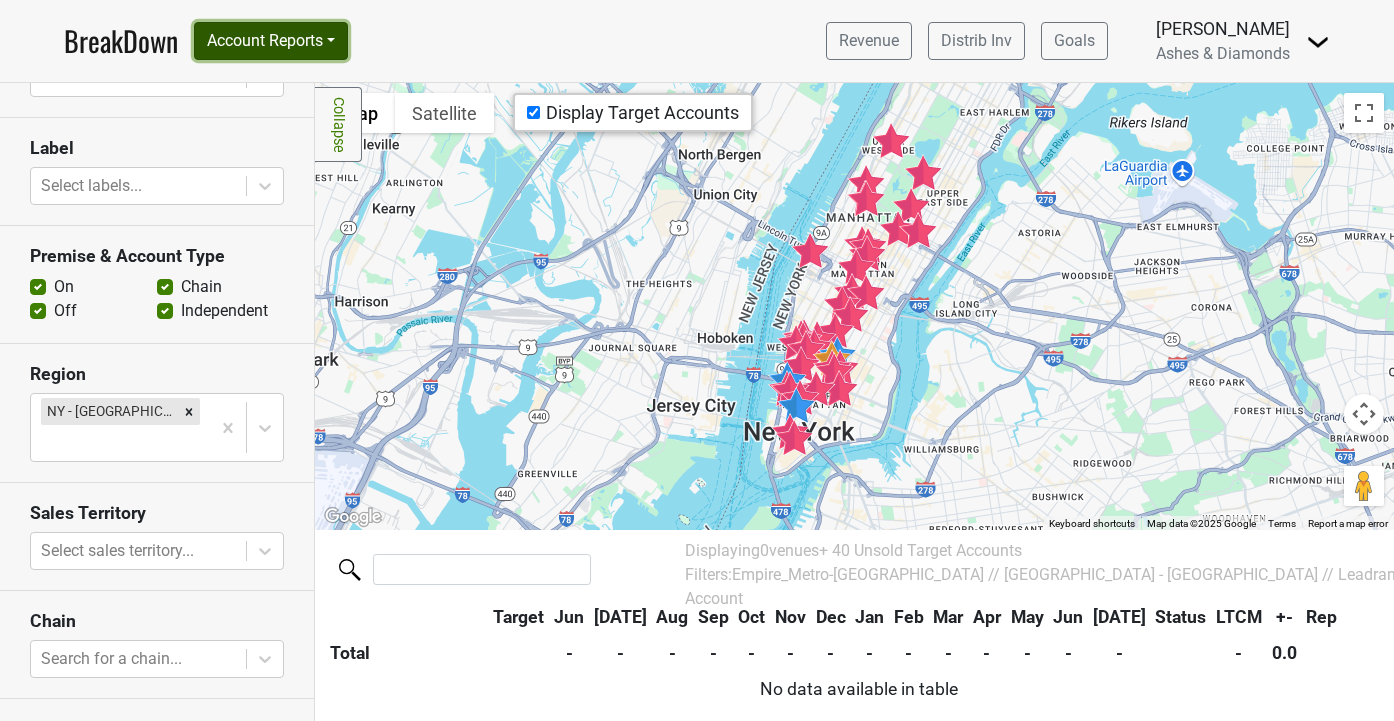 click on "Account Reports" at bounding box center [271, 41] 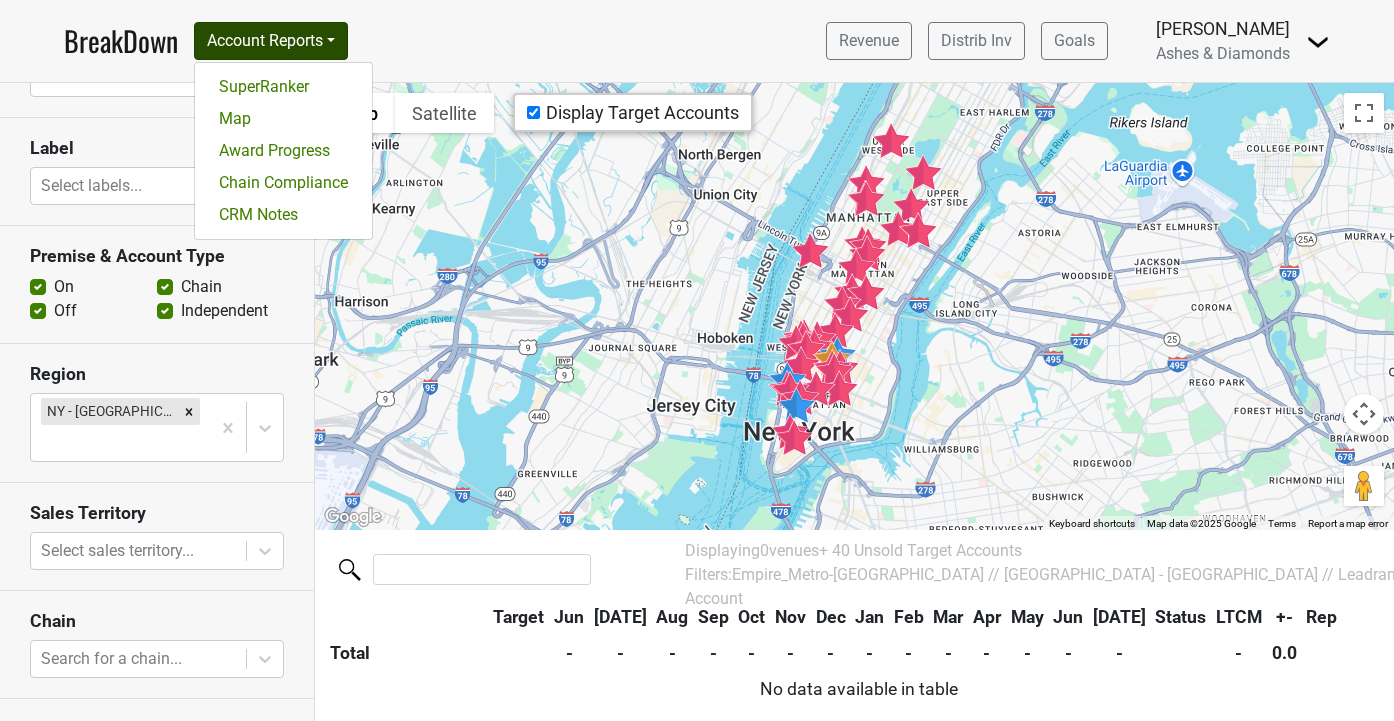 click on "BreakDown
Account Reports
SuperRanker
Map
Award Progress
Chain Compliance
CRM Notes
Revenue
Distrib Inv
Goals
[PERSON_NAME]" at bounding box center [697, 41] 